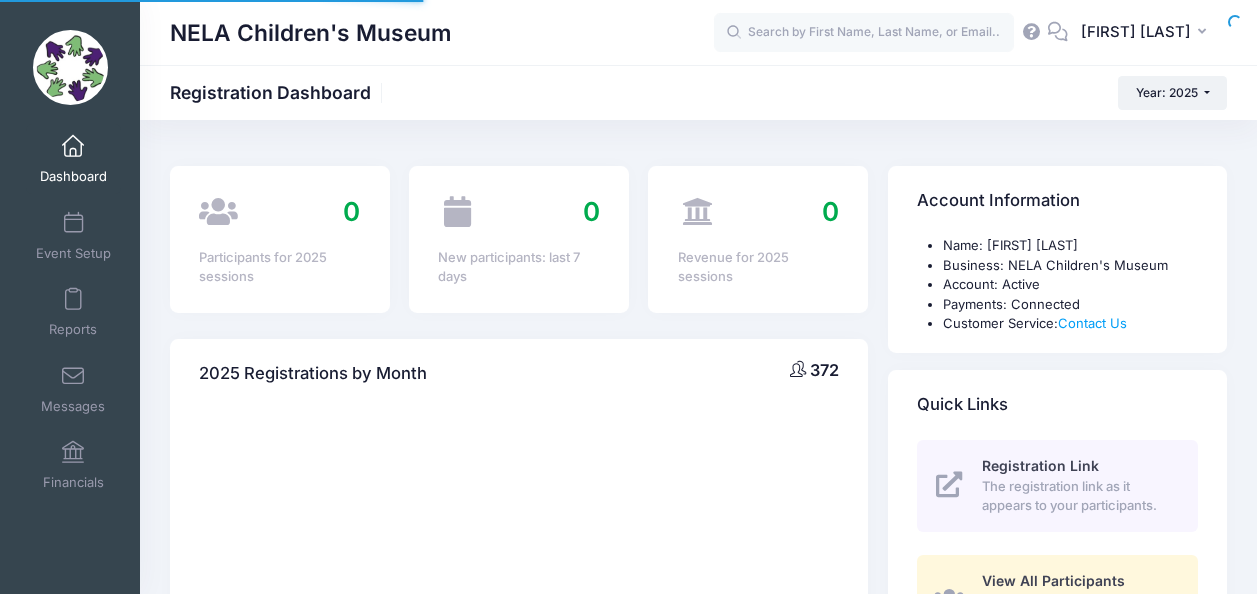 scroll, scrollTop: 0, scrollLeft: 0, axis: both 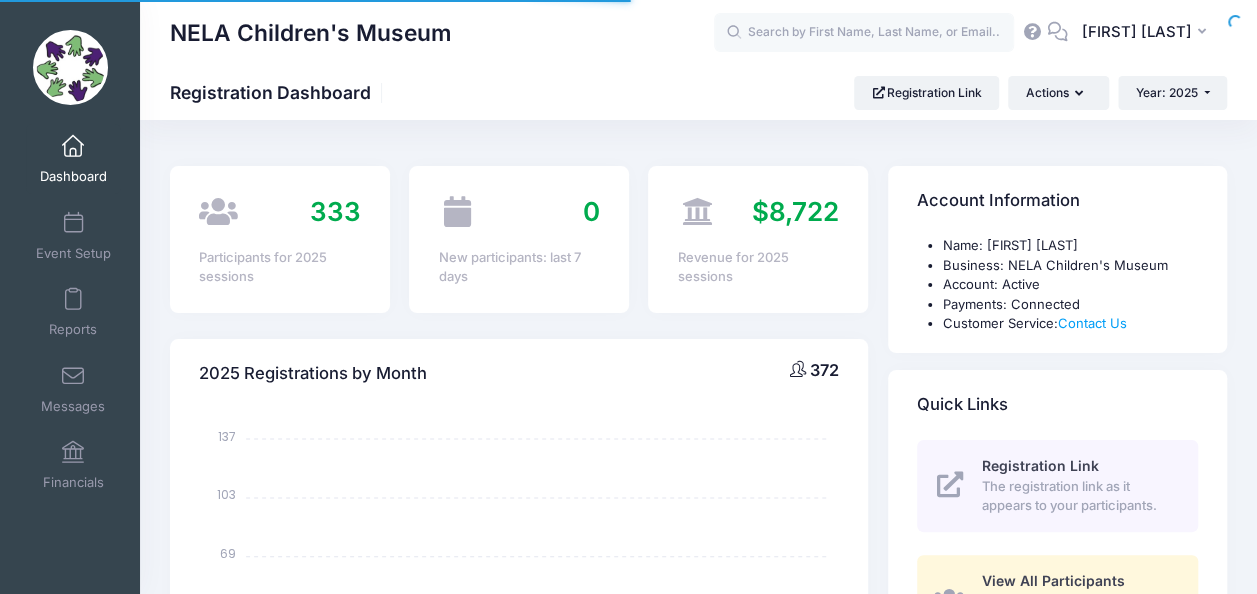 select 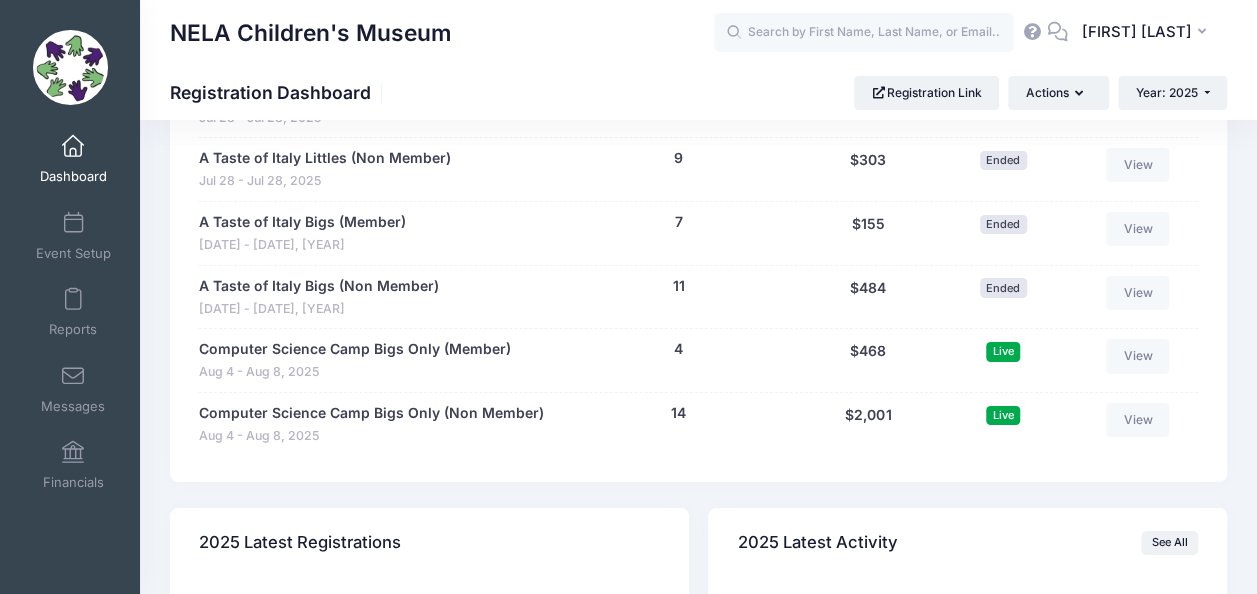 scroll, scrollTop: 3224, scrollLeft: 0, axis: vertical 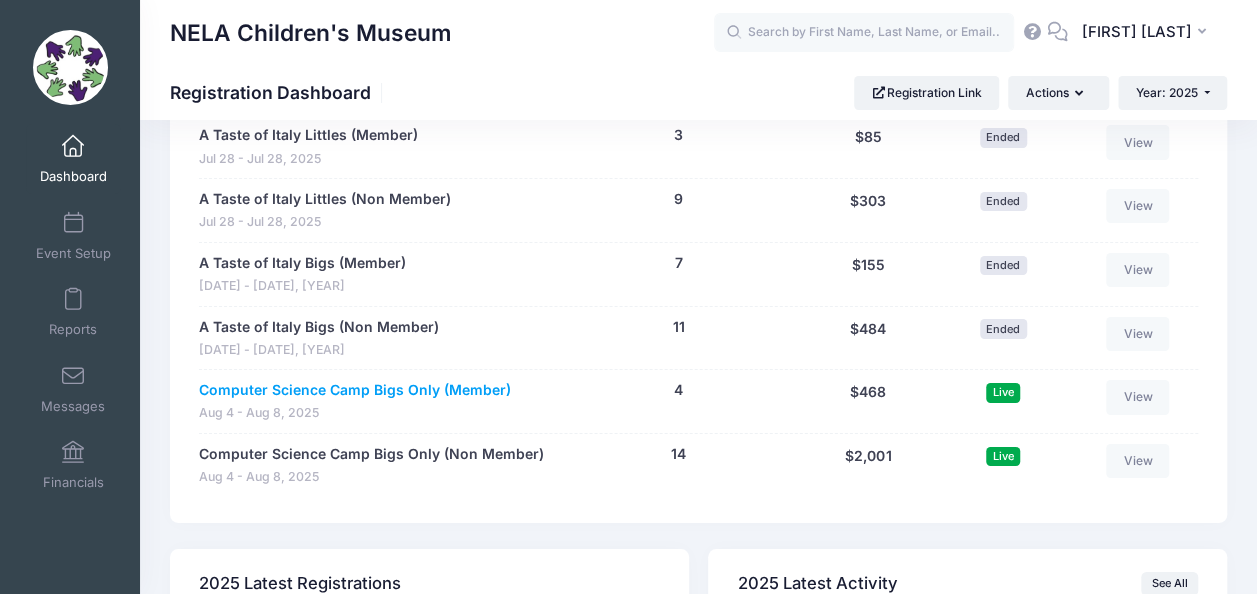 click on "Computer Science Camp Bigs Only (Member)" at bounding box center (355, 390) 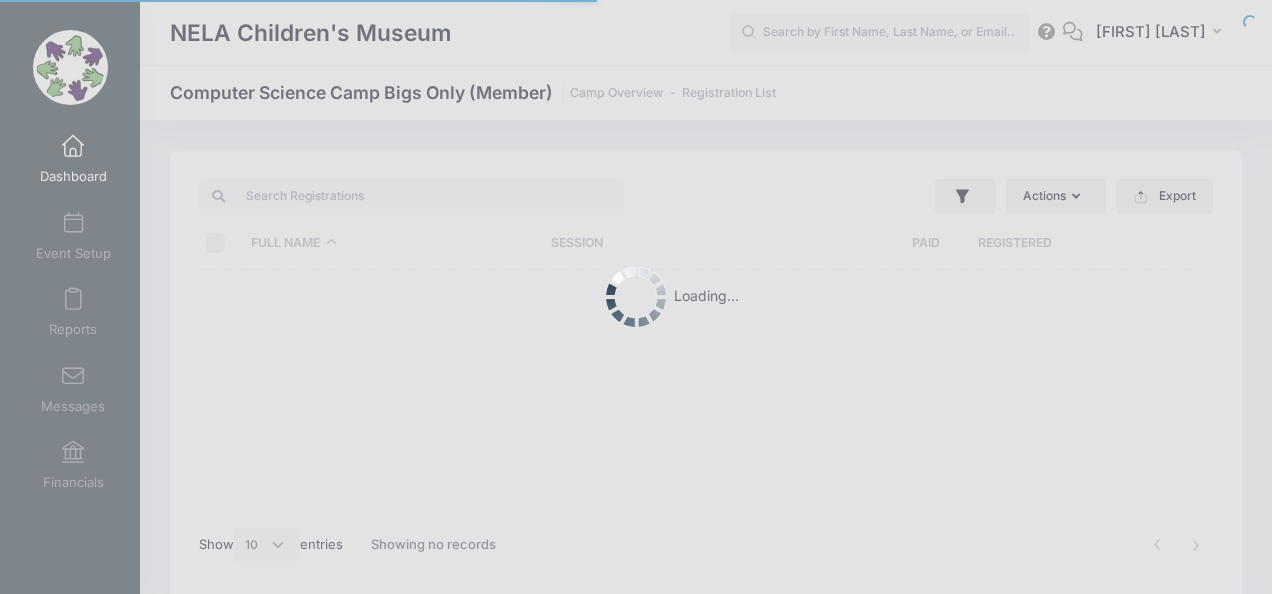select on "10" 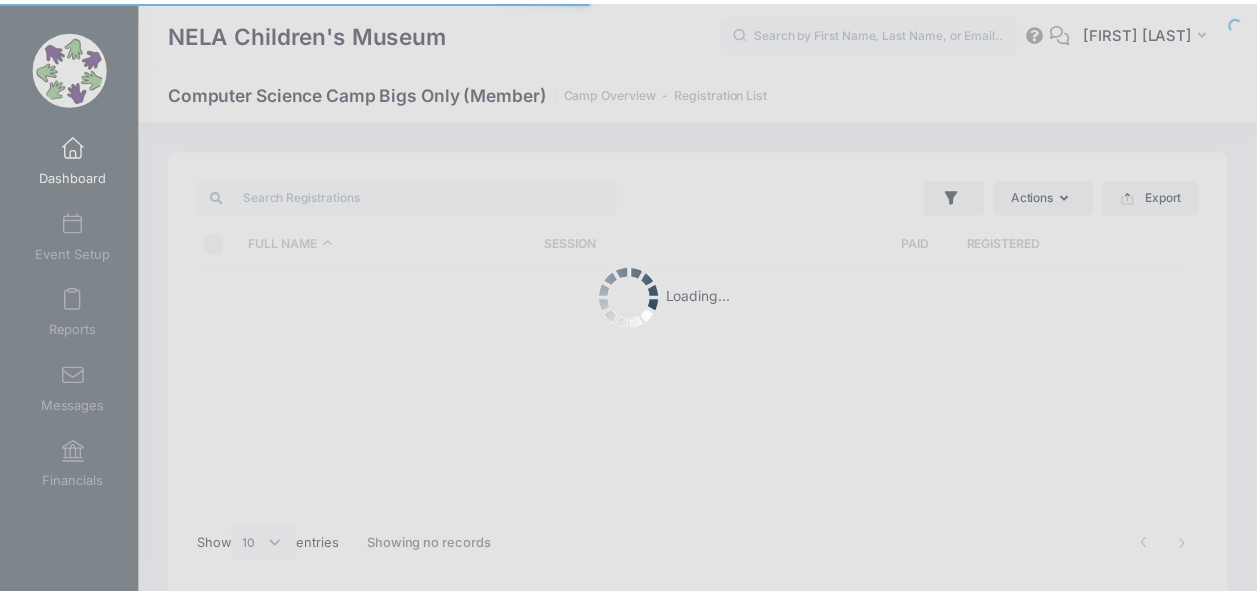 scroll, scrollTop: 0, scrollLeft: 0, axis: both 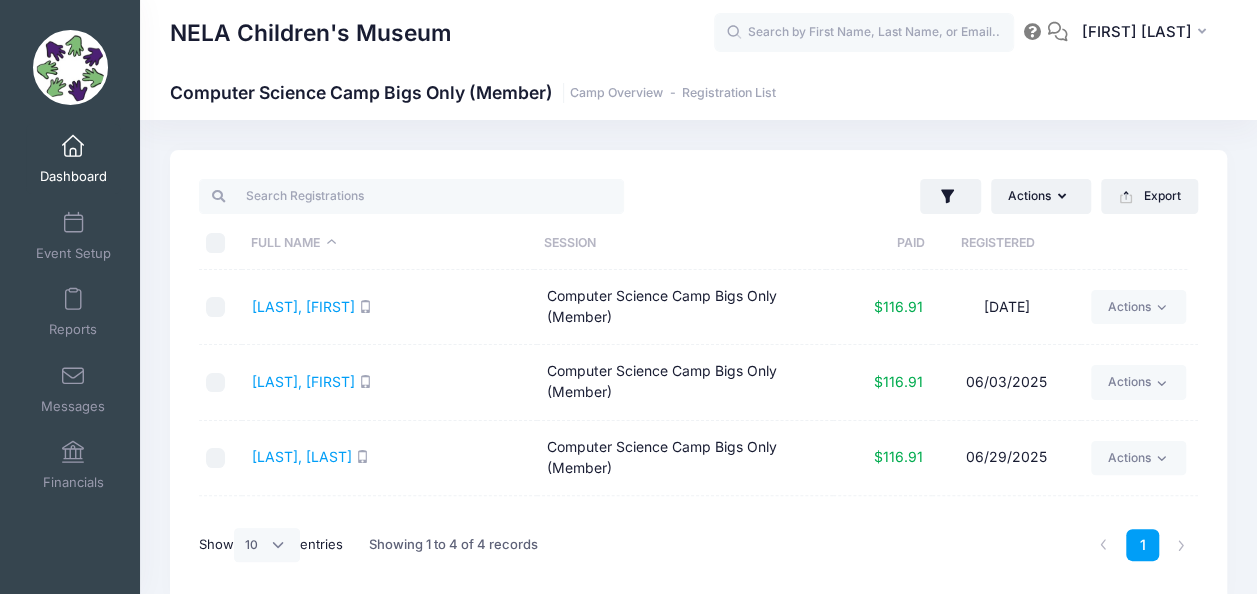 click at bounding box center [220, 243] 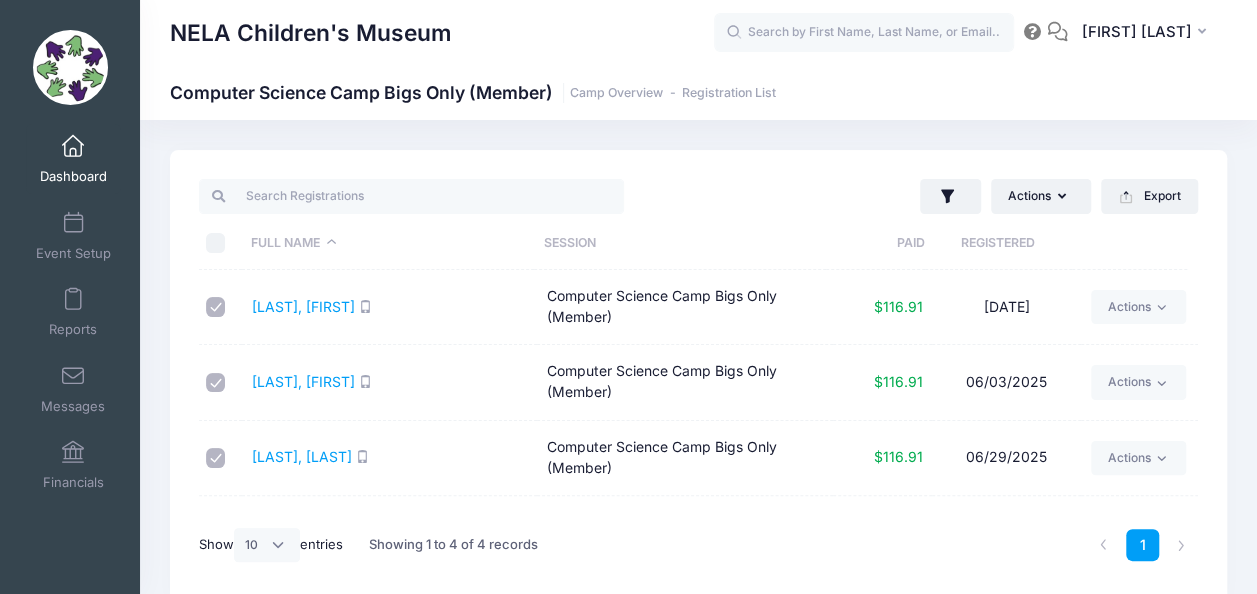 checkbox on "true" 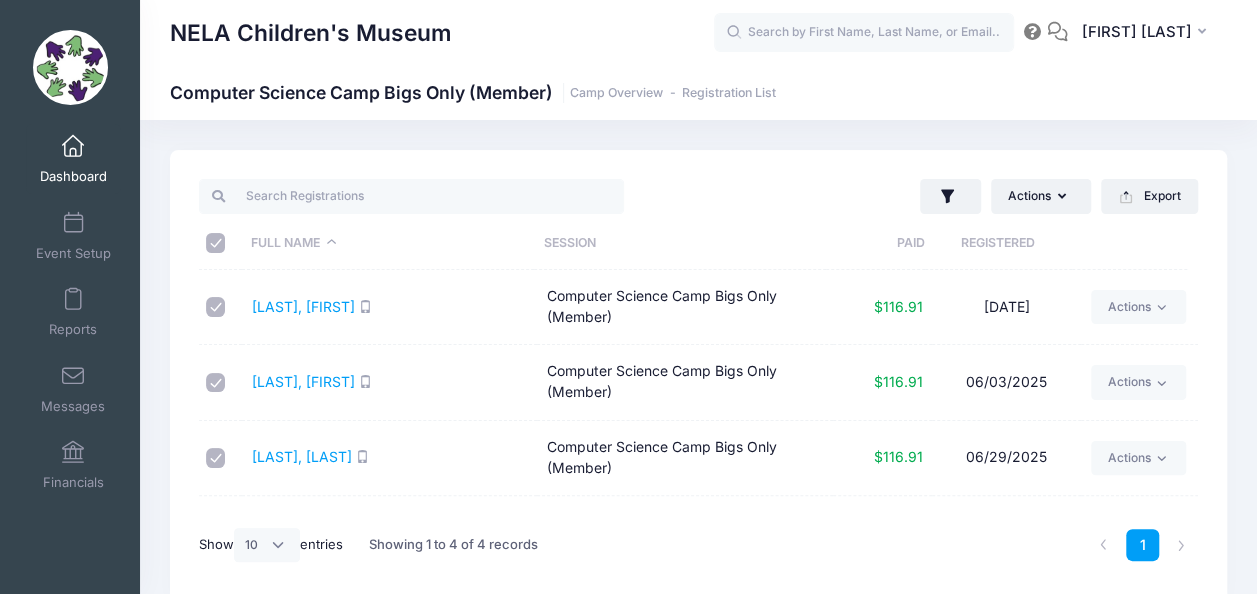 checkbox on "true" 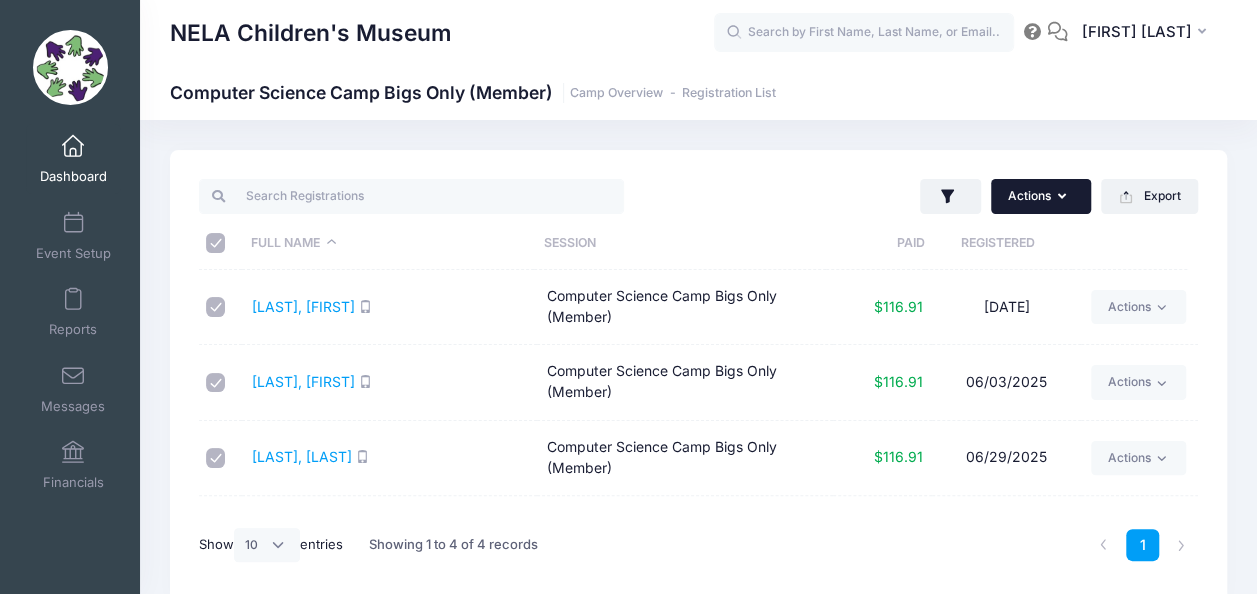 click on "Actions" at bounding box center [1041, 196] 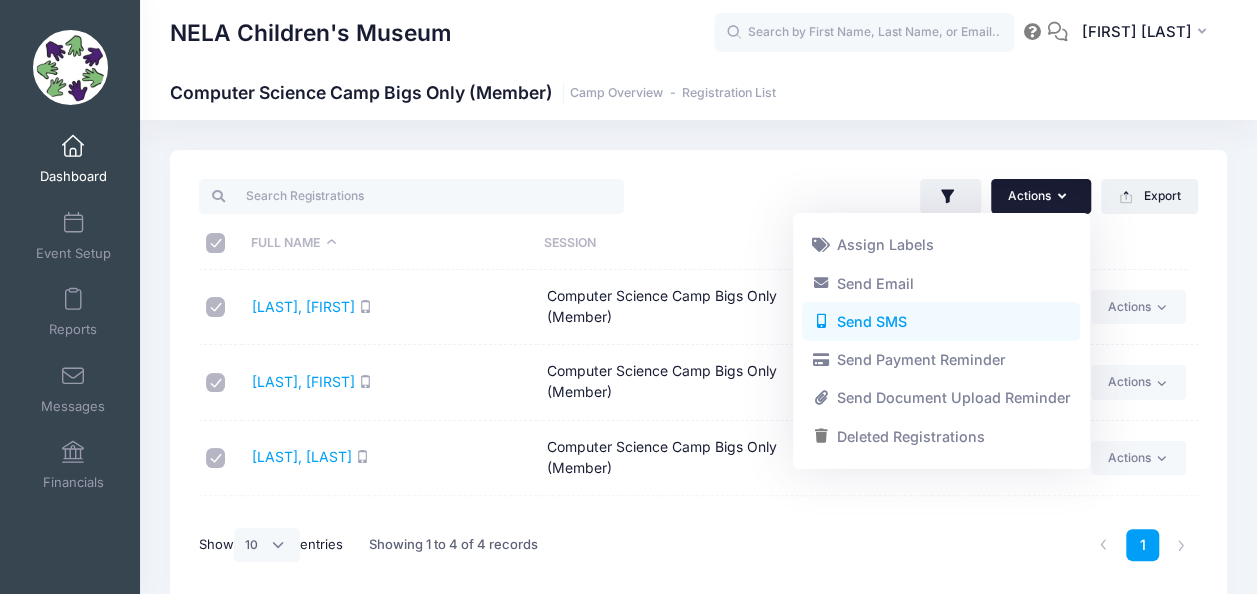 click on "Send SMS" at bounding box center [941, 322] 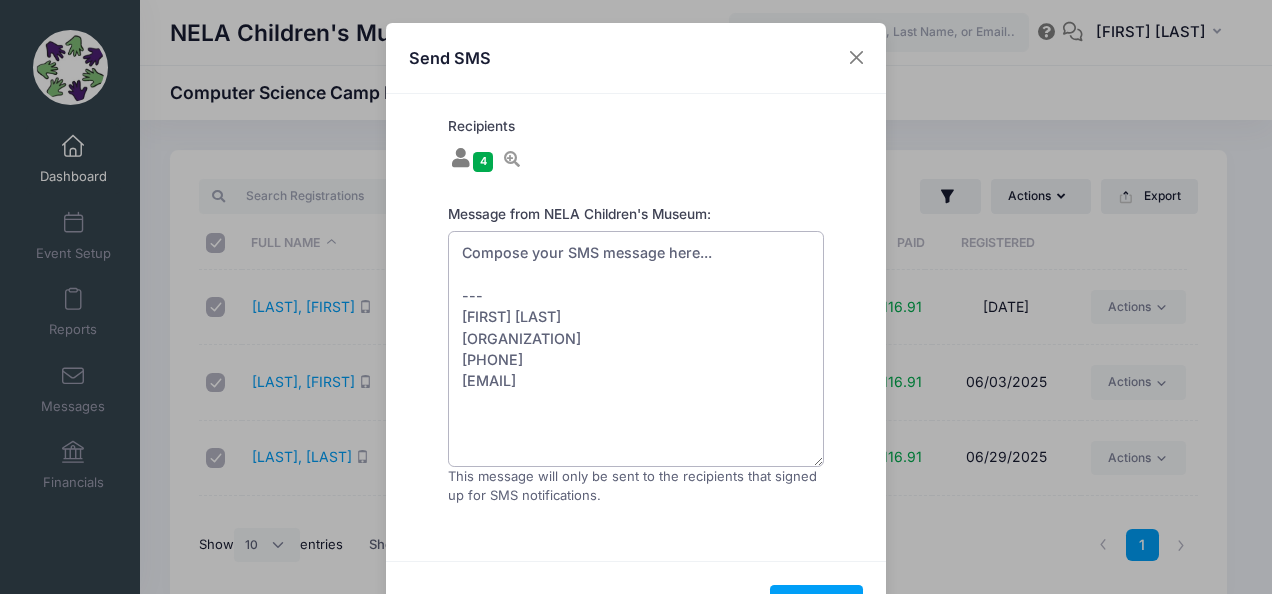 drag, startPoint x: 740, startPoint y: 256, endPoint x: 436, endPoint y: 262, distance: 304.0592 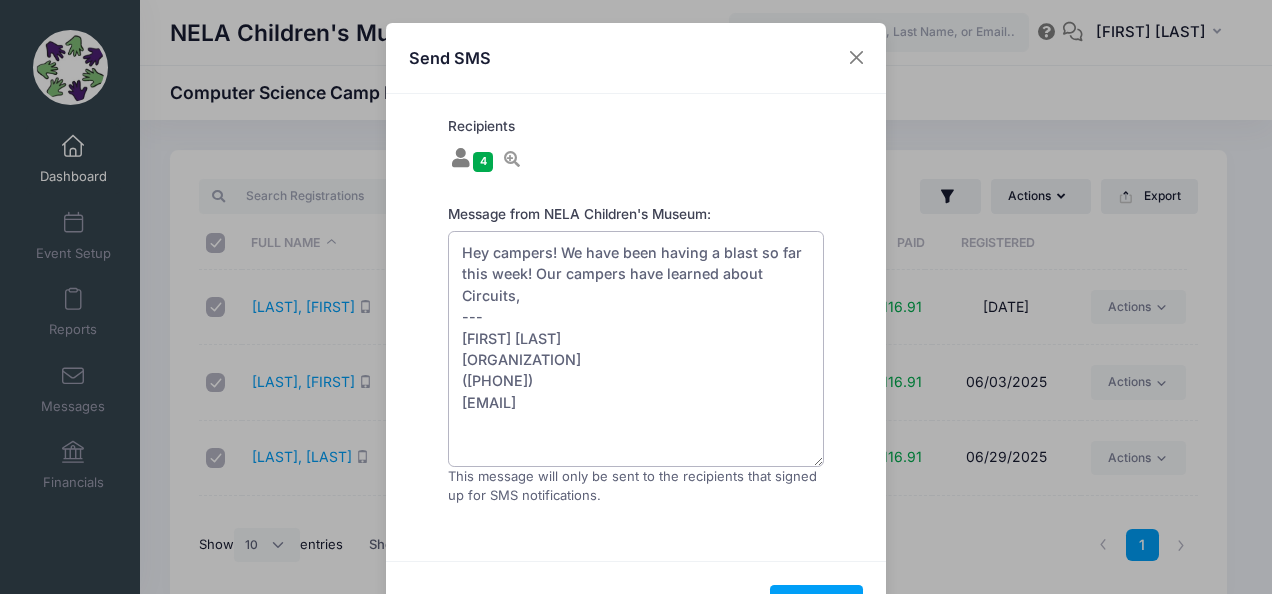 click on "Hey campers! We have been having a blast so far this week! Our campers have learned about Circuits,
---
[FIRST] [LAST]
[ORGANIZATION]
([PHONE])
[EMAIL]" at bounding box center (636, 349) 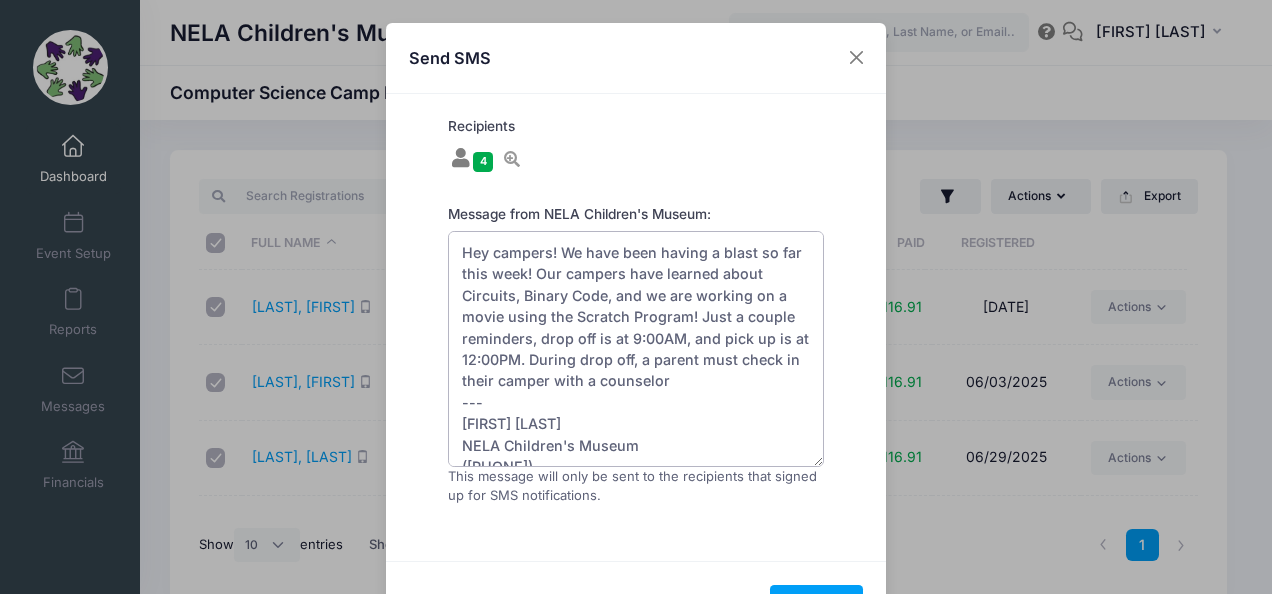 click on "Hey campers! We have been having a blast so far this week! Our campers have learned about Circuits, Binary Code, and we are working on a movie using the Scratch Program! Just a couple reminders, drop off is at 9:00AM, and pick up is at 12:00PM. During drop off, a parent must check in their camper with a counselor
---
[FIRST] [LAST]
NELA Children's Museum
([PHONE])
[EMAIL]" at bounding box center [636, 349] 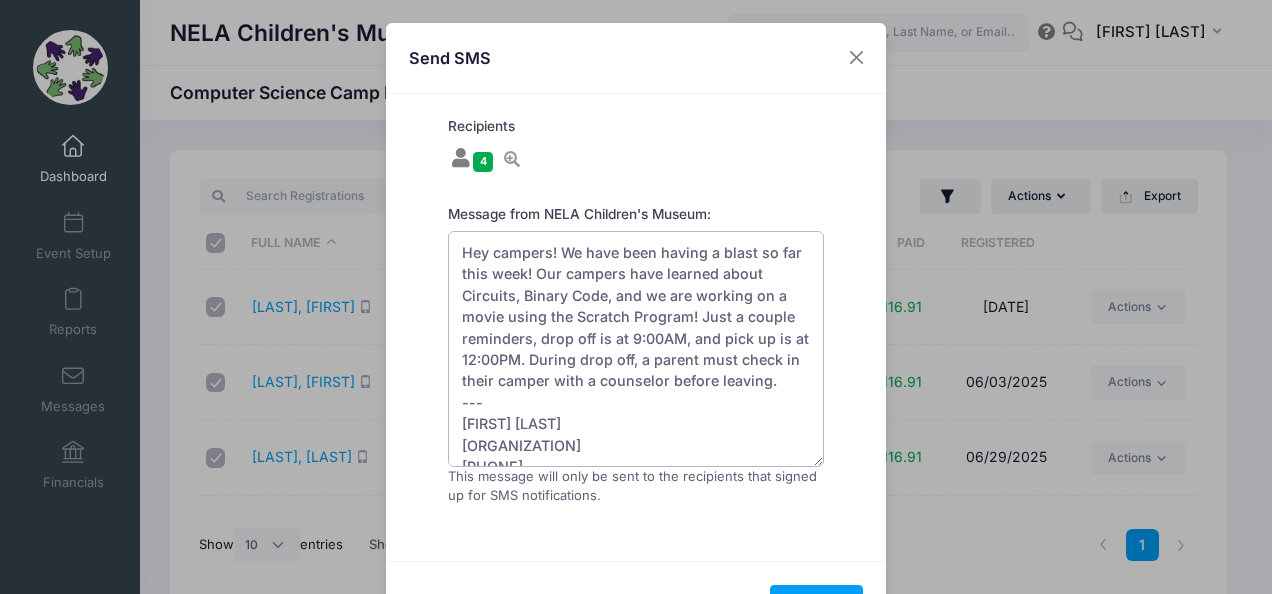 click on "Hey campers! We have been having a blast so far this week! Our campers have learned about Circuits, Binary Code, and we are working on a movie using the Scratch Program! Just a couple reminders, drop off is at 9:00AM, and pick up is at 12:00PM. During drop off, a parent must check in their camper with a counselor before leaving.
---
[FIRST] [LAST]
[ORGANIZATION]
[PHONE]
[EMAIL]" at bounding box center [636, 349] 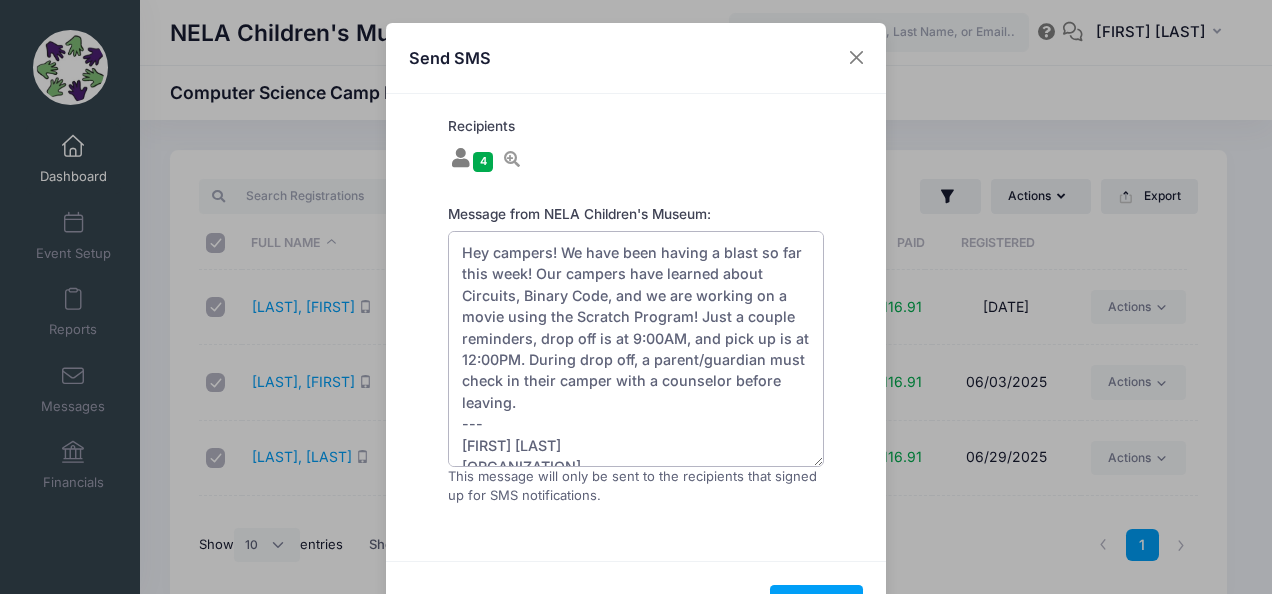 click on "Hey campers! We have been having a blast so far this week! Our campers have learned about Circuits, Binary Code, and we are working on a movie using the Scratch Program! Just a couple reminders, drop off is at 9:00AM, and pick up is at 12:00PM. During drop off, a parent/guardian must check in their camper with a counselor before leaving.
---
[FIRST] [LAST]
[ORGANIZATION]
([PHONE])
[EMAIL]" at bounding box center [636, 349] 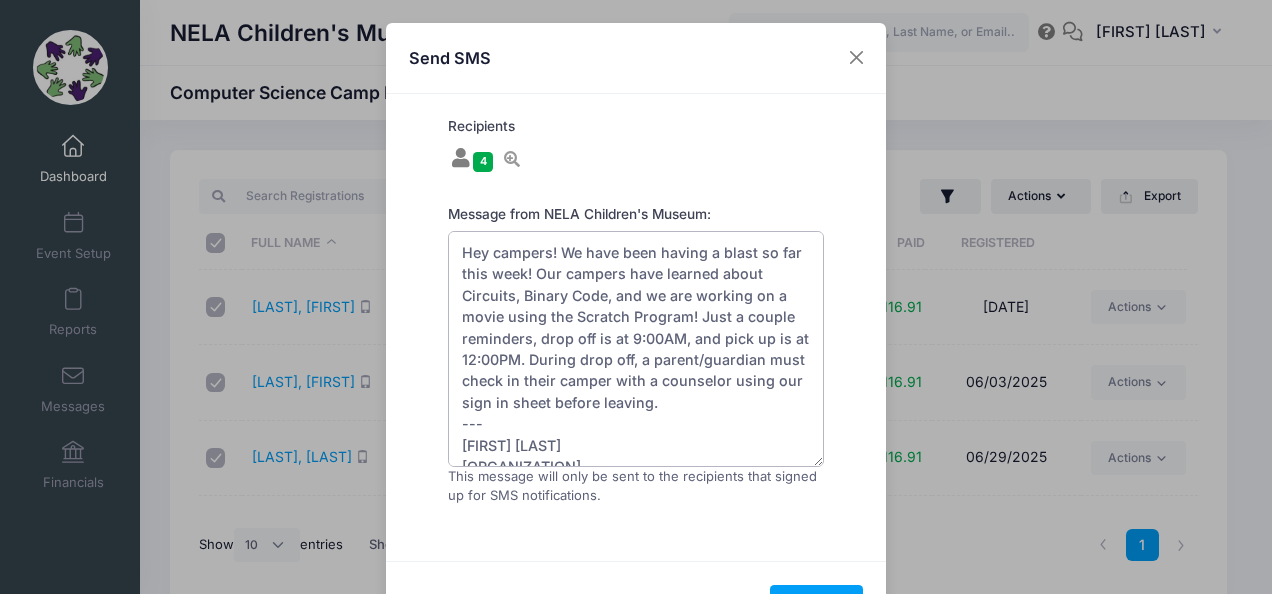 click on "Hey campers! We have been having a blast so far this week! Our campers have learned about Circuits, Binary Code, and we are working on a movie using the Scratch Program! Just a couple reminders, drop off is at 9:00AM, and pick up is at 12:00PM. During drop off, a parent/guardian must check in their camper with a counselor using our sign in sheet before leaving.
---
[FIRST] [LAST]
[ORGANIZATION]
([PHONE])
[EMAIL]" at bounding box center [636, 349] 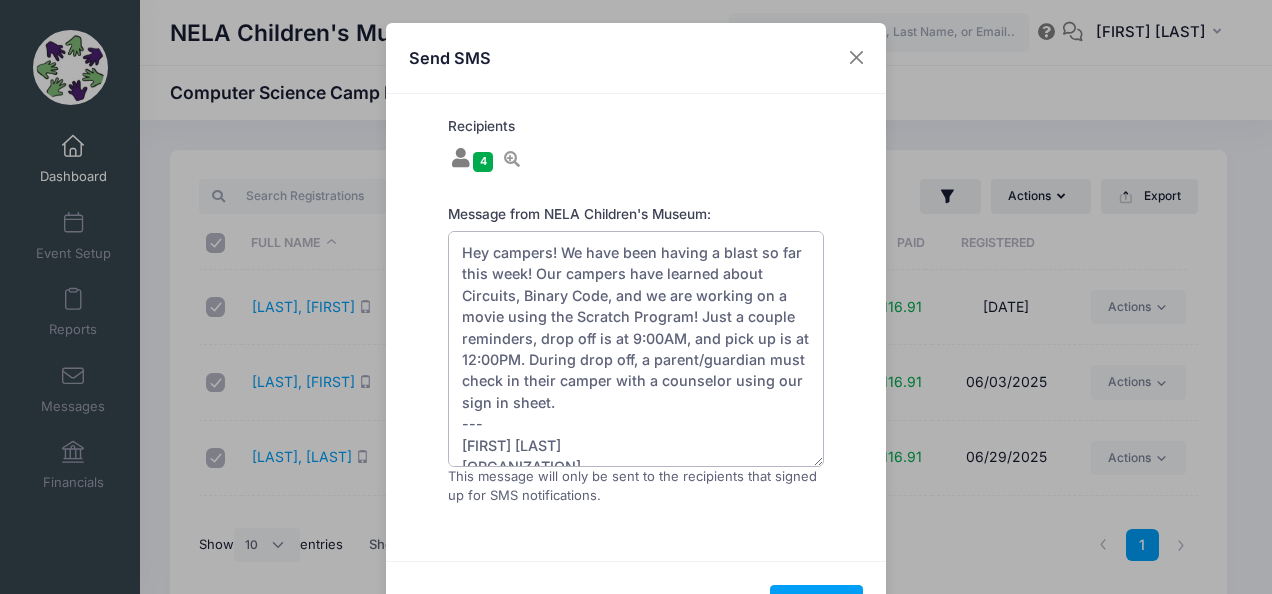 drag, startPoint x: 626, startPoint y: 400, endPoint x: 515, endPoint y: 380, distance: 112.78741 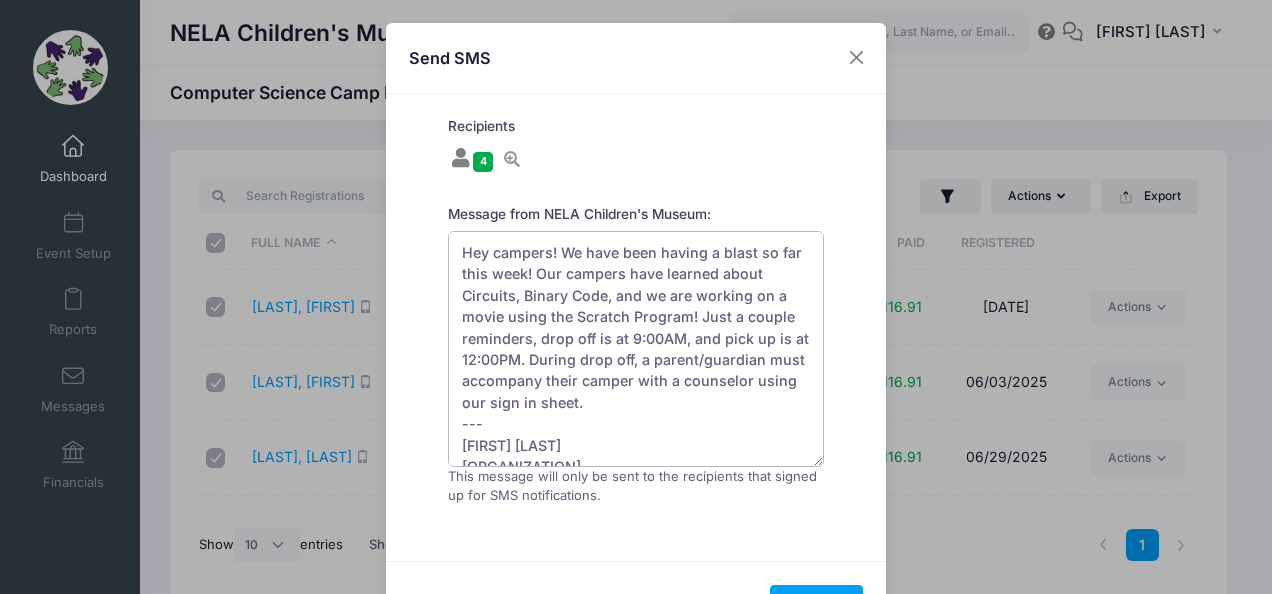 drag, startPoint x: 660, startPoint y: 404, endPoint x: 668, endPoint y: 380, distance: 25.298222 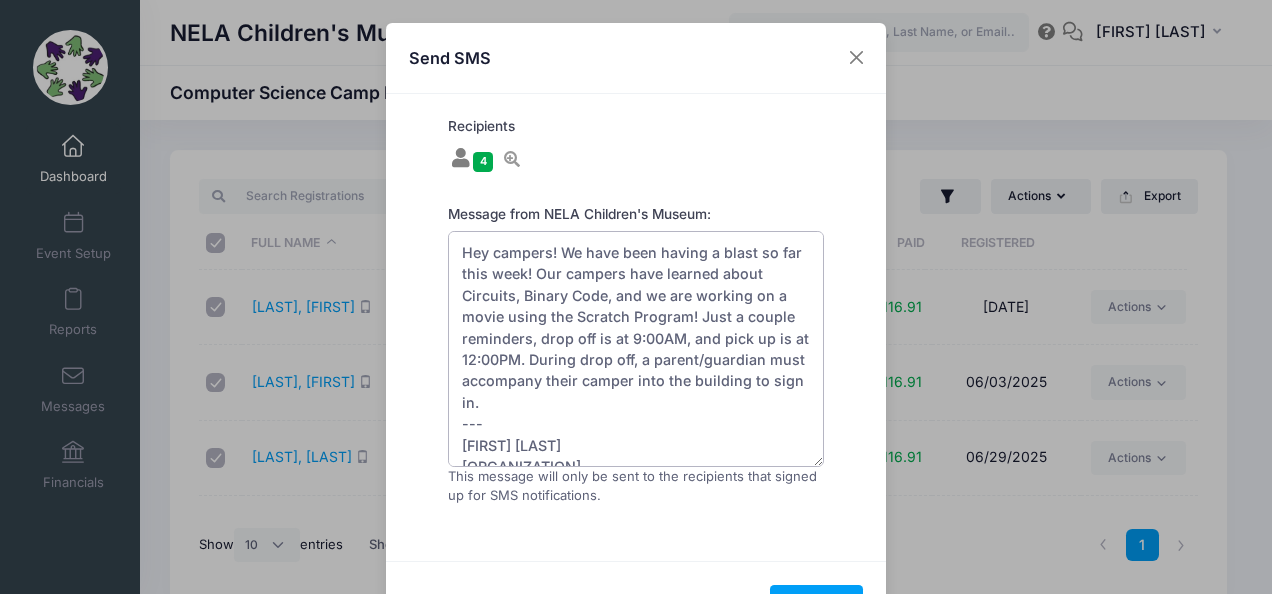 drag, startPoint x: 658, startPoint y: 360, endPoint x: 544, endPoint y: 362, distance: 114.01754 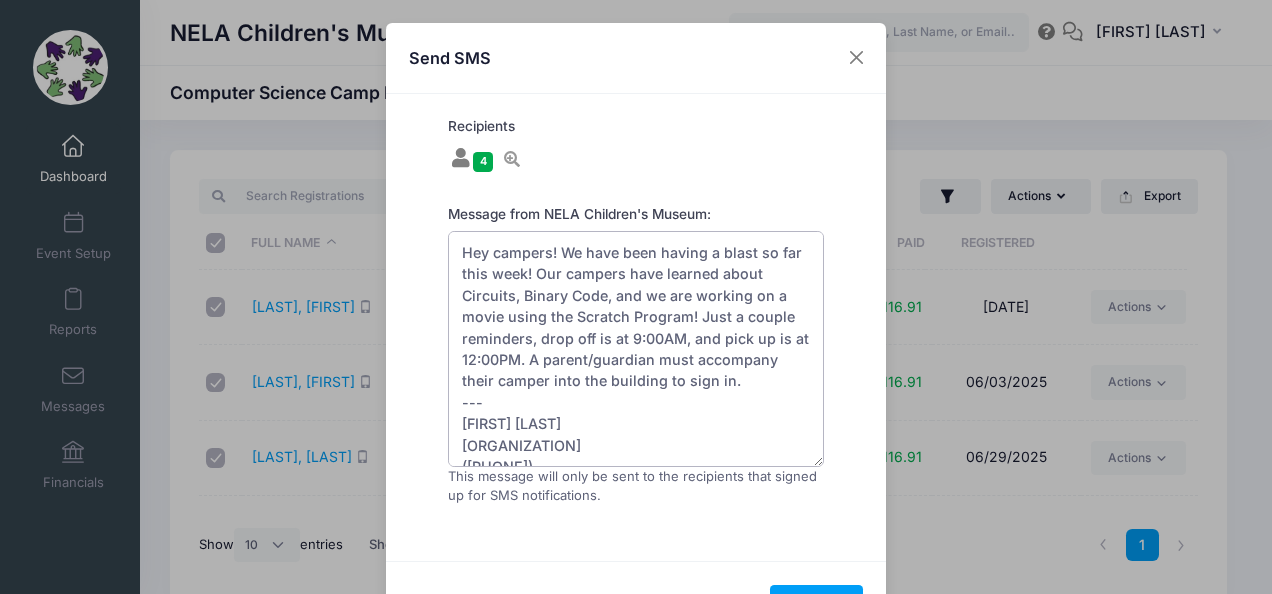 click on "Hey campers! We have been having a blast so far this week! Our campers have learned about Circuits, Binary Code, and we are working on a movie using the Scratch Program! Just a couple reminders, drop off is at 9:00AM, and pick up is at 12:00PM. A parent/guardian must accompany their camper into the building to sign in.
---
[FIRST] [LAST]
[ORGANIZATION]
([PHONE])
[EMAIL]" at bounding box center (636, 349) 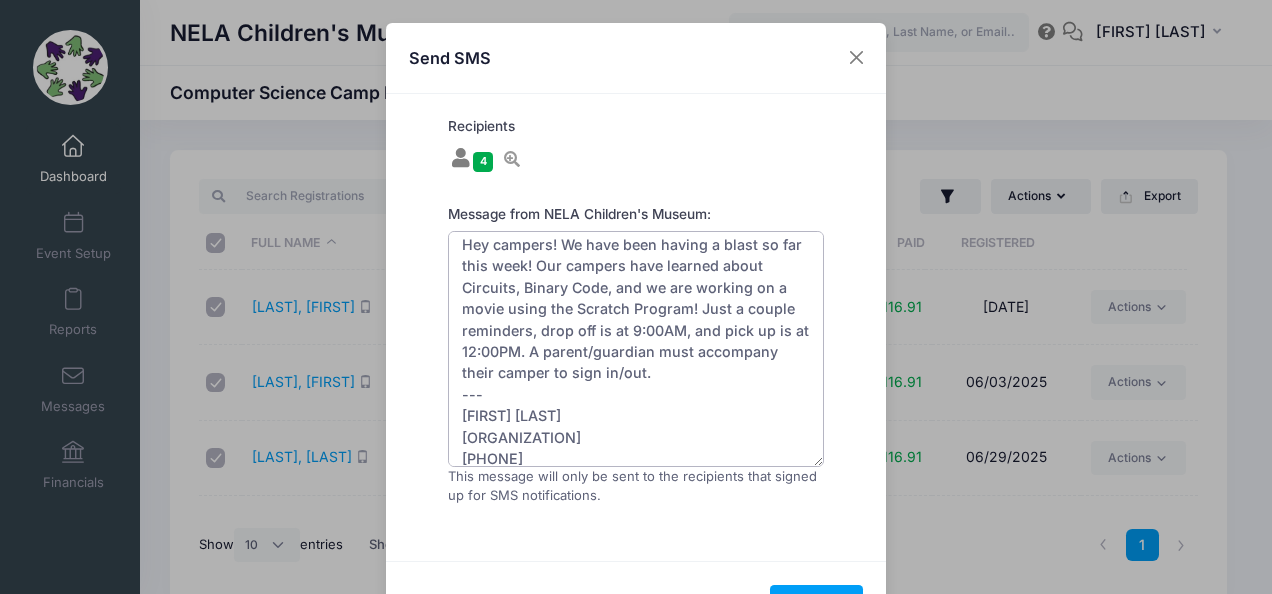 scroll, scrollTop: 0, scrollLeft: 0, axis: both 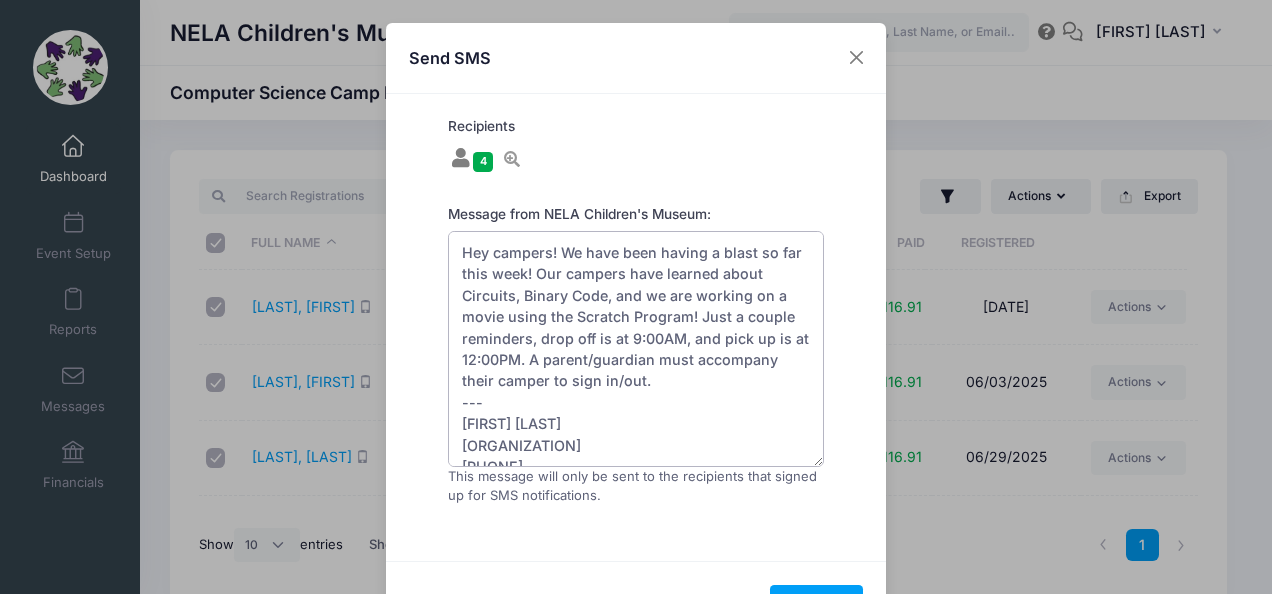 click on "Hey campers! We have been having a blast so far this week! Our campers have learned about Circuits, Binary Code, and we are working on a movie using the Scratch Program! Just a couple reminders, drop off is at 9:00AM, and pick up is at 12:00PM. A parent/guardian must accompany their camper to sign in/out.
---
[FIRST] [LAST]
[ORGANIZATION]
[PHONE]
[EMAIL]" at bounding box center [636, 349] 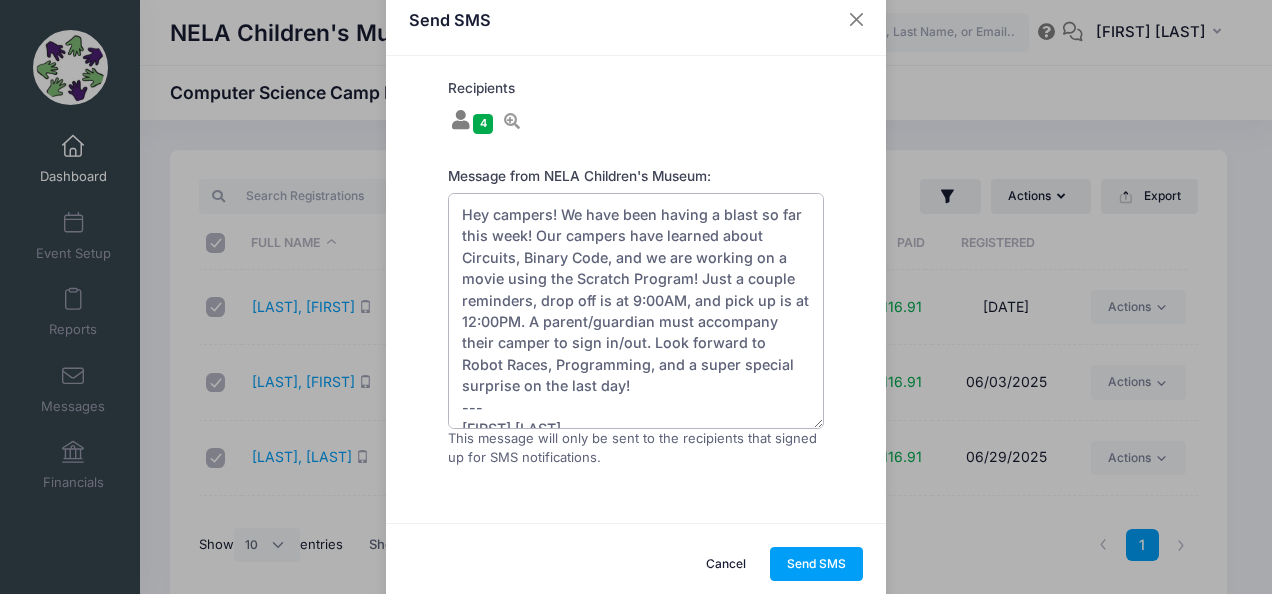 scroll, scrollTop: 42, scrollLeft: 0, axis: vertical 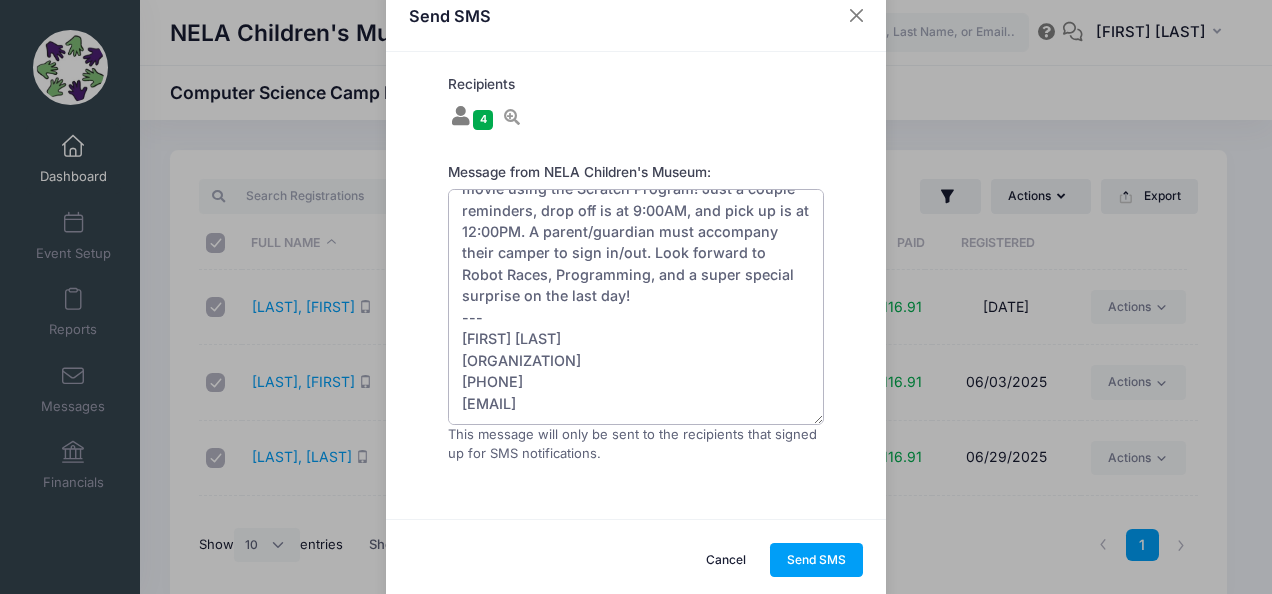 click on "Hey campers! We have been having a blast so far this week! Our campers have learned about Circuits, Binary Code, and we are working on a movie using the Scratch Program! Just a couple reminders, drop off is at 9:00AM, and pick up is at 12:00PM. A parent/guardian must accompany their camper to sign in/out. Look forward to Robot Races, Programming, and a super special surprise on the last day!
---
[FIRST] [LAST]
[ORGANIZATION]
[PHONE]
[EMAIL]" at bounding box center (636, 307) 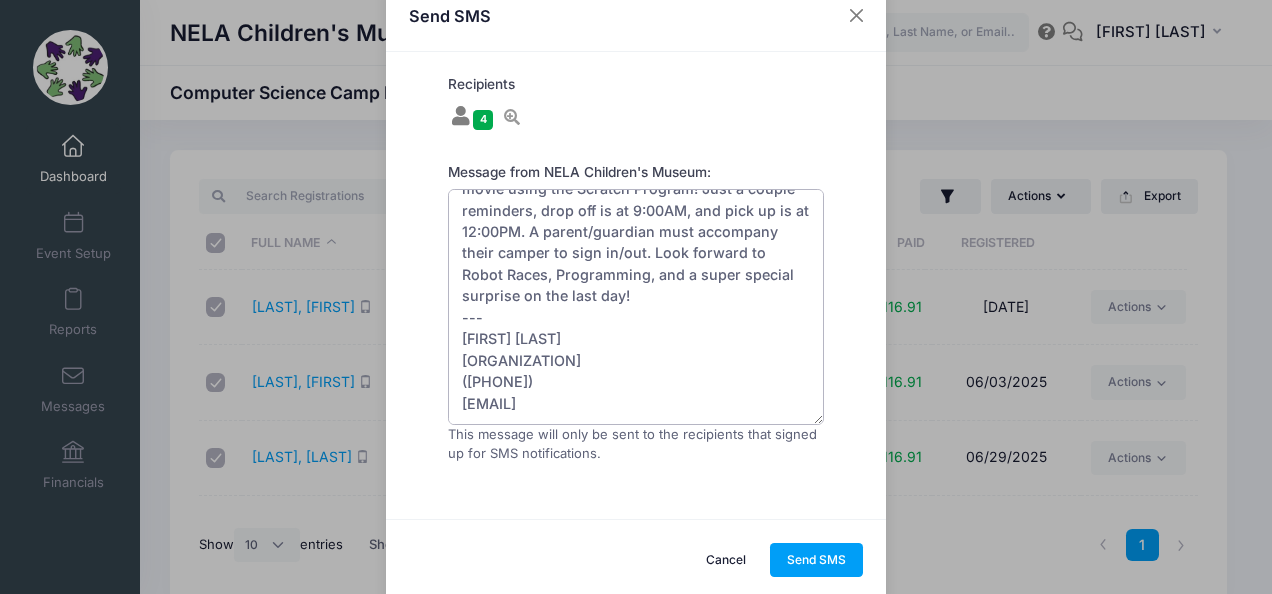 drag, startPoint x: 643, startPoint y: 355, endPoint x: 439, endPoint y: 338, distance: 204.7071 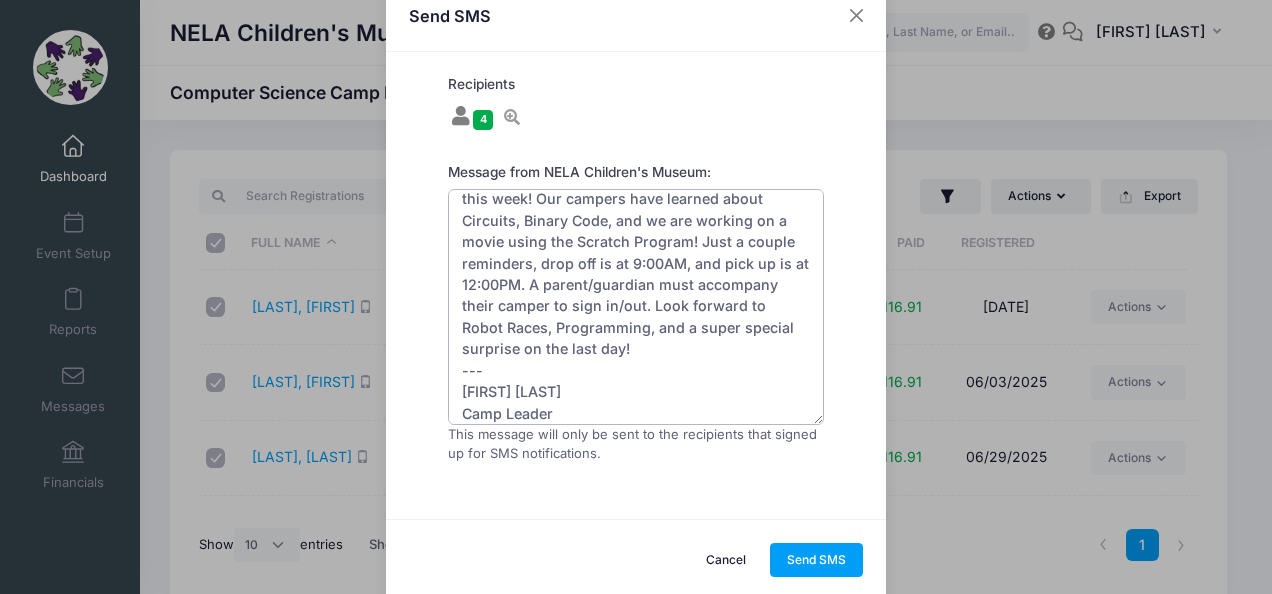 scroll, scrollTop: 31, scrollLeft: 0, axis: vertical 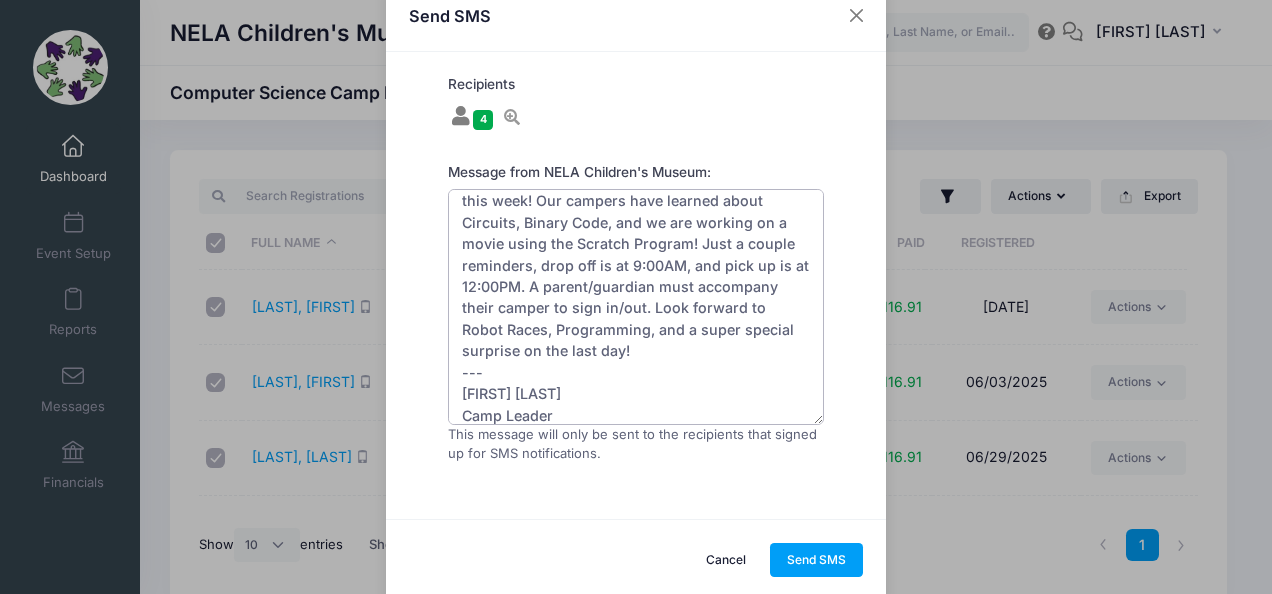 click on "Hey campers! We have been having a blast so far this week! Our campers have learned about Circuits, Binary Code, and we are working on a movie using the Scratch Program! Just a couple reminders, drop off is at 9:00AM, and pick up is at 12:00PM. A parent/guardian must accompany their camper to sign in/out. Look forward to Robot Races, Programming, and a super special surprise on the last day!
---
[FIRST] [LAST]
Camp Leader
([PHONE])
[EMAIL]" at bounding box center [636, 307] 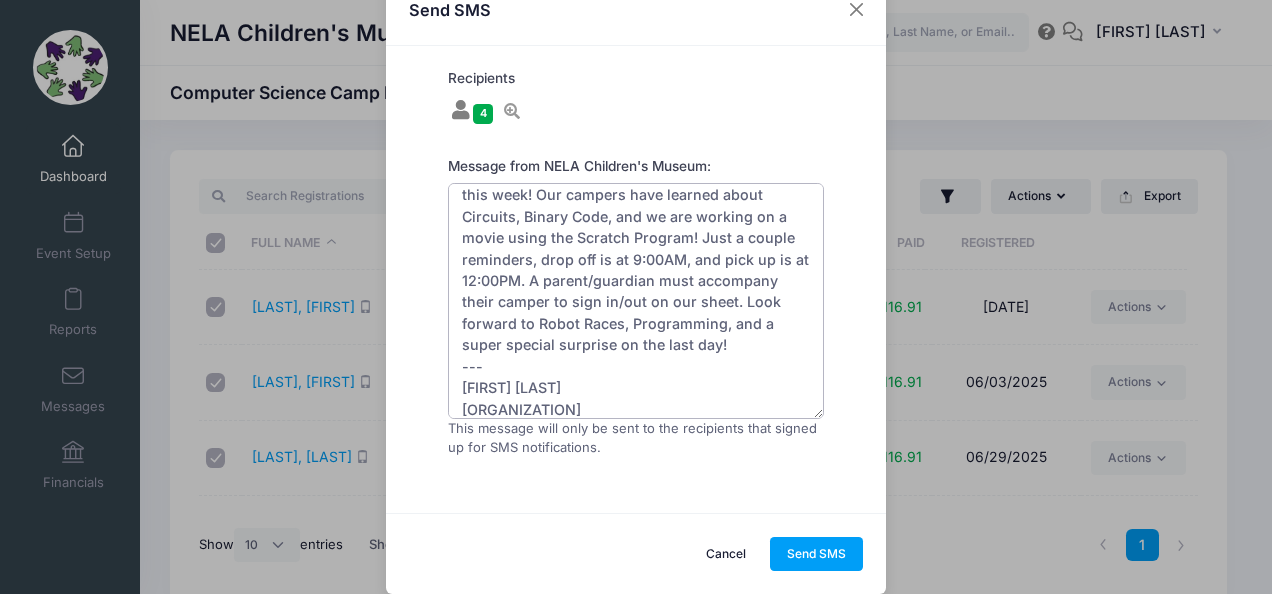 scroll, scrollTop: 69, scrollLeft: 0, axis: vertical 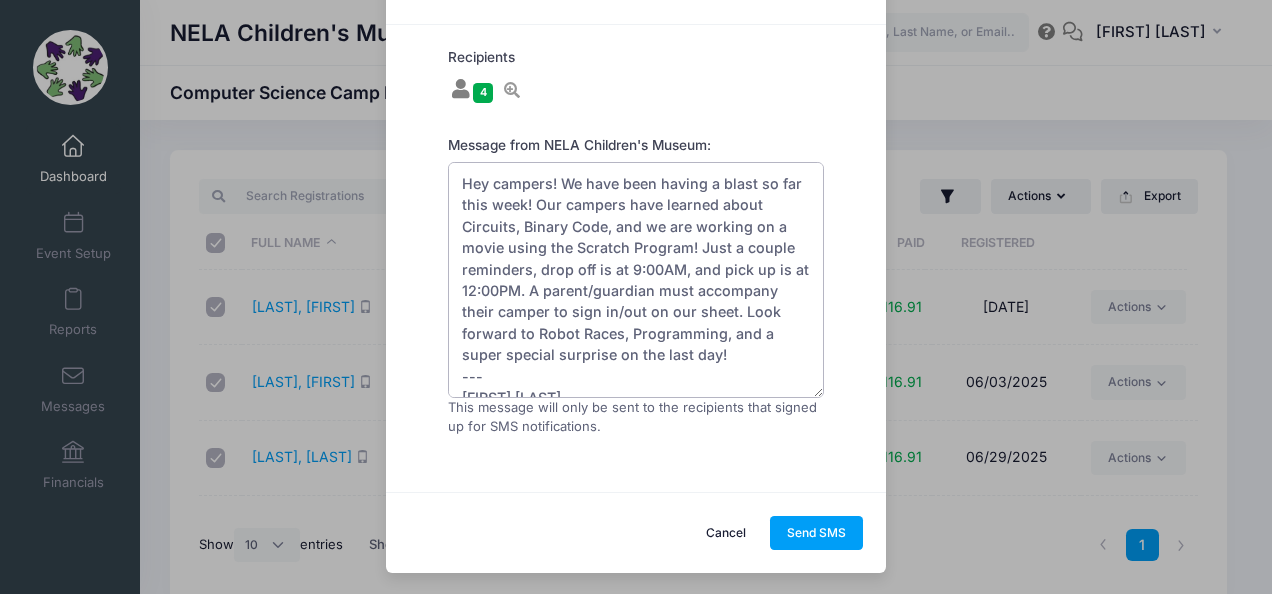 drag, startPoint x: 618, startPoint y: 374, endPoint x: 410, endPoint y: 136, distance: 316.08228 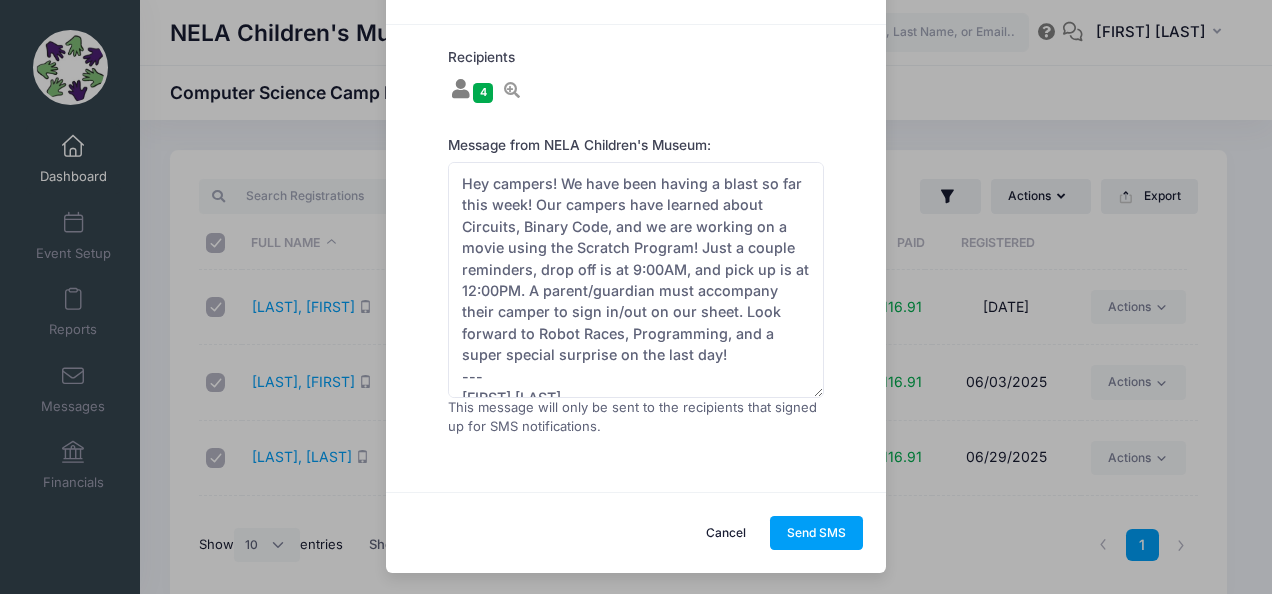 click on "Recipients
4
Copeland, Cora;   Johns, Brian;   Shepard, Norris;   Toups, Sullivan;
Message from NELA Children's Museum:" at bounding box center (635, 258) 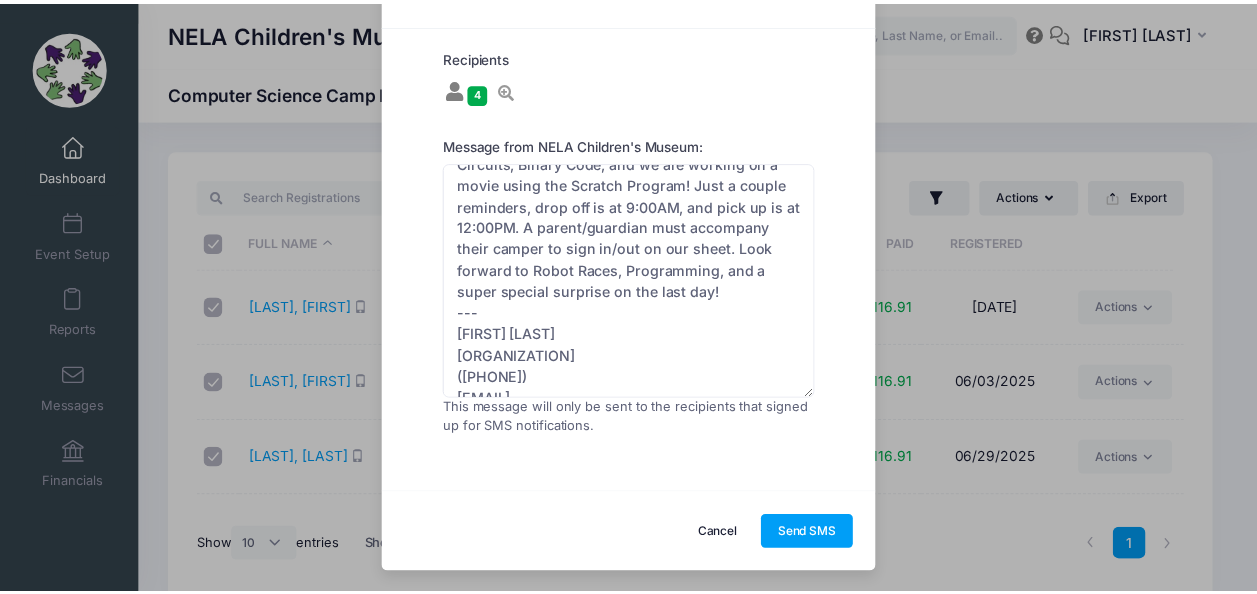 scroll, scrollTop: 86, scrollLeft: 0, axis: vertical 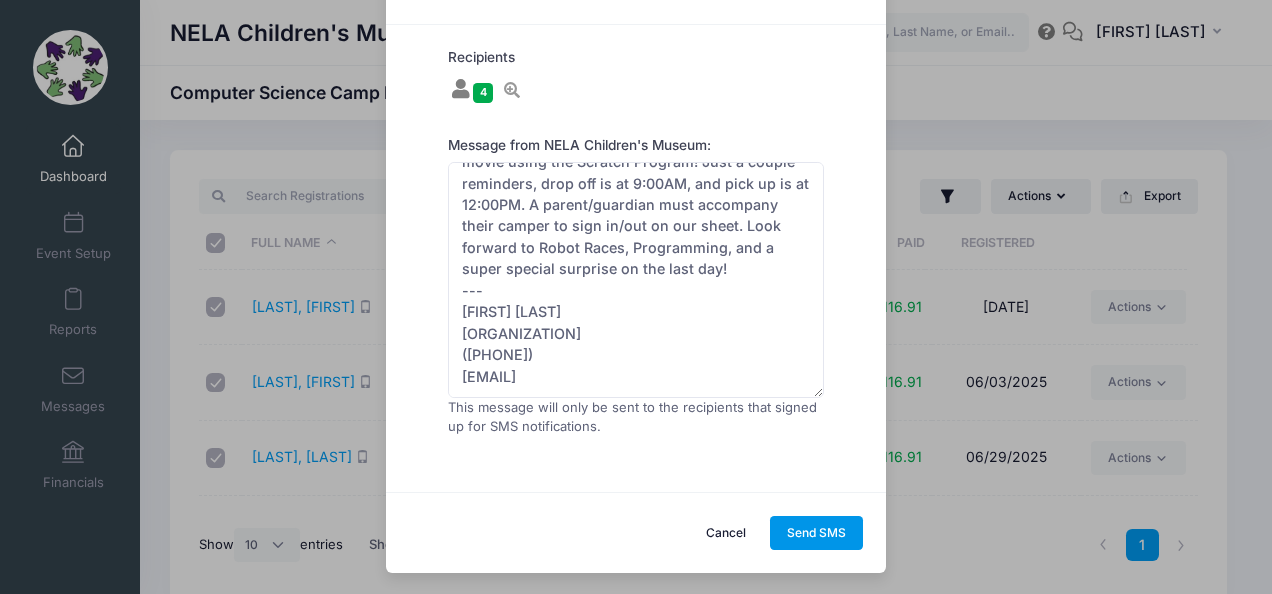 click on "Send SMS" at bounding box center [817, 533] 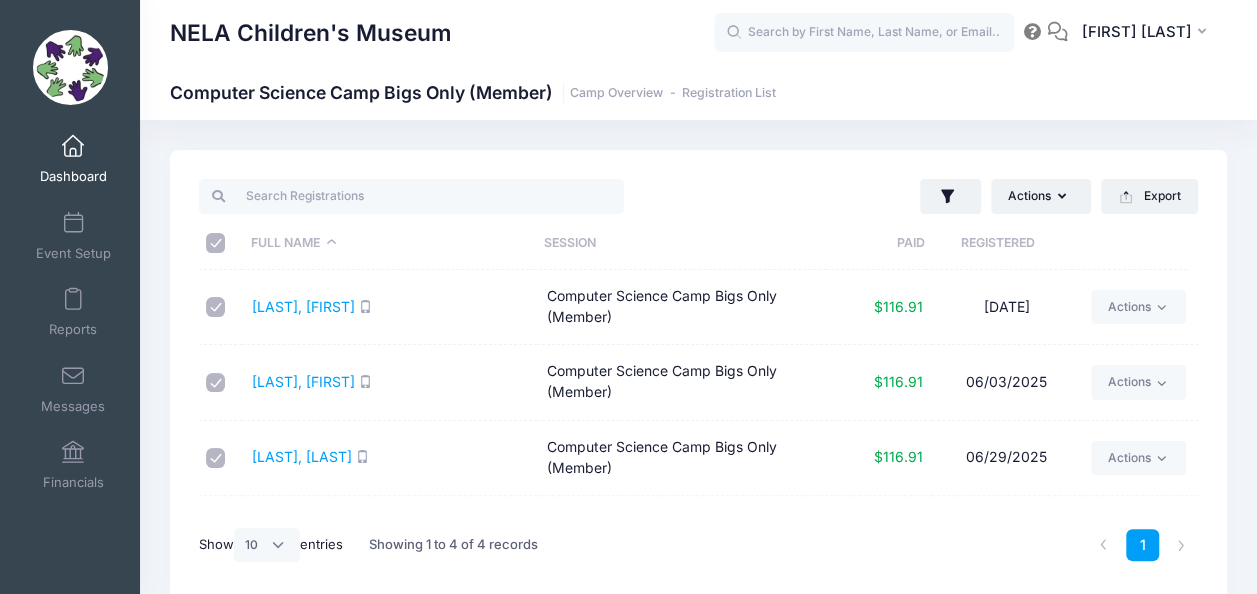 click at bounding box center [73, 147] 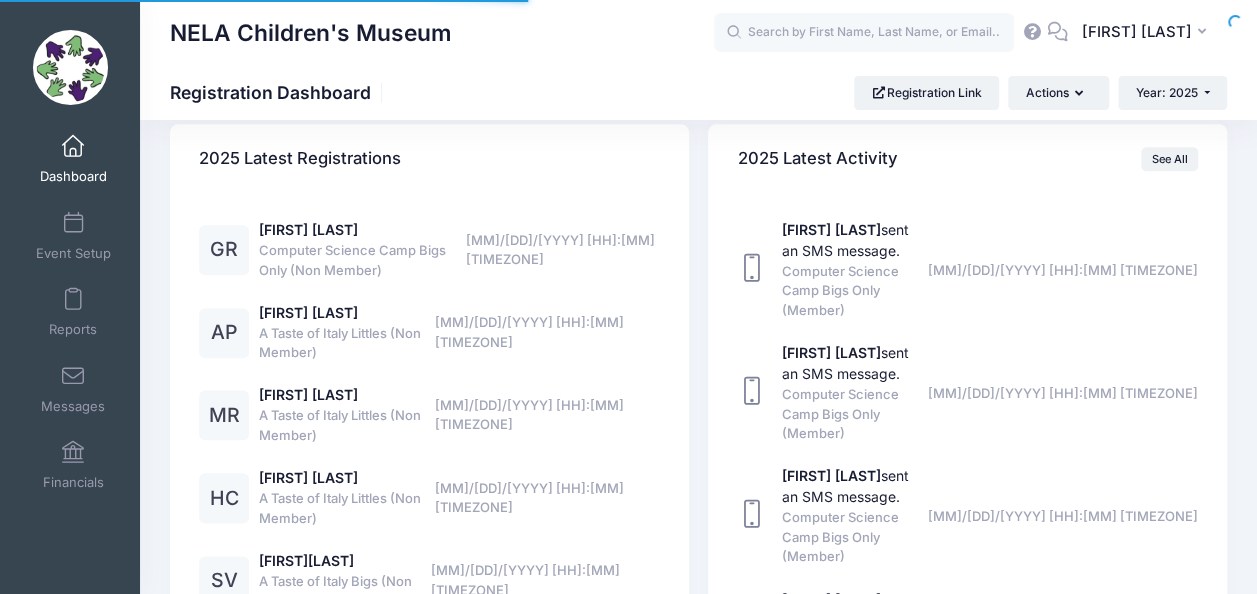 select 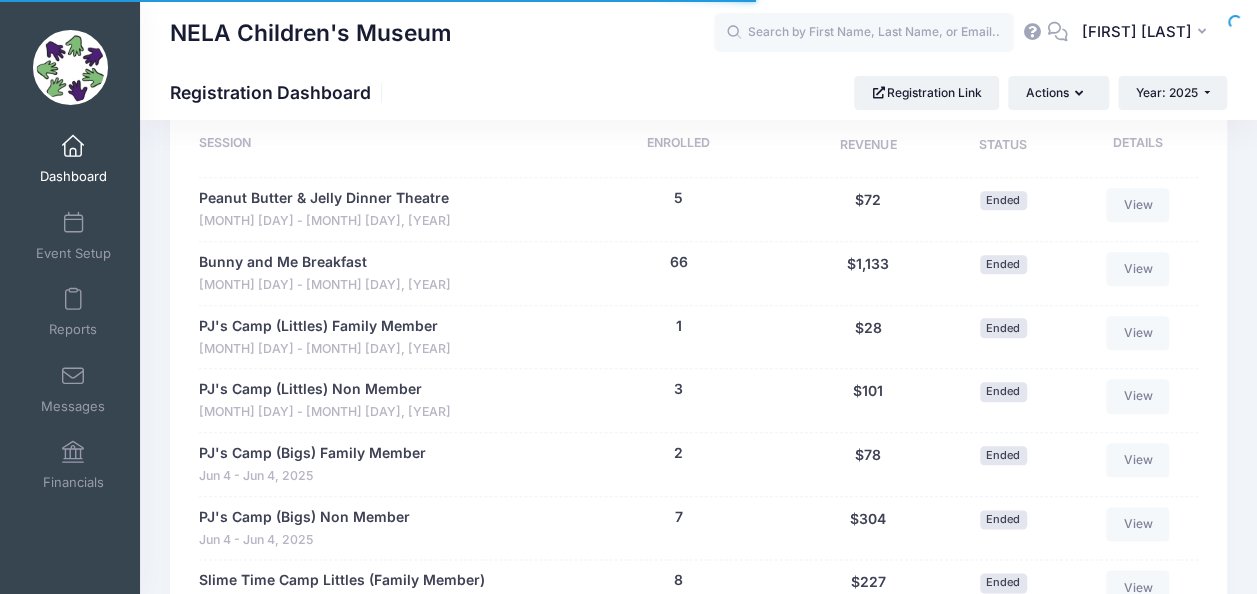 scroll, scrollTop: 1154, scrollLeft: 0, axis: vertical 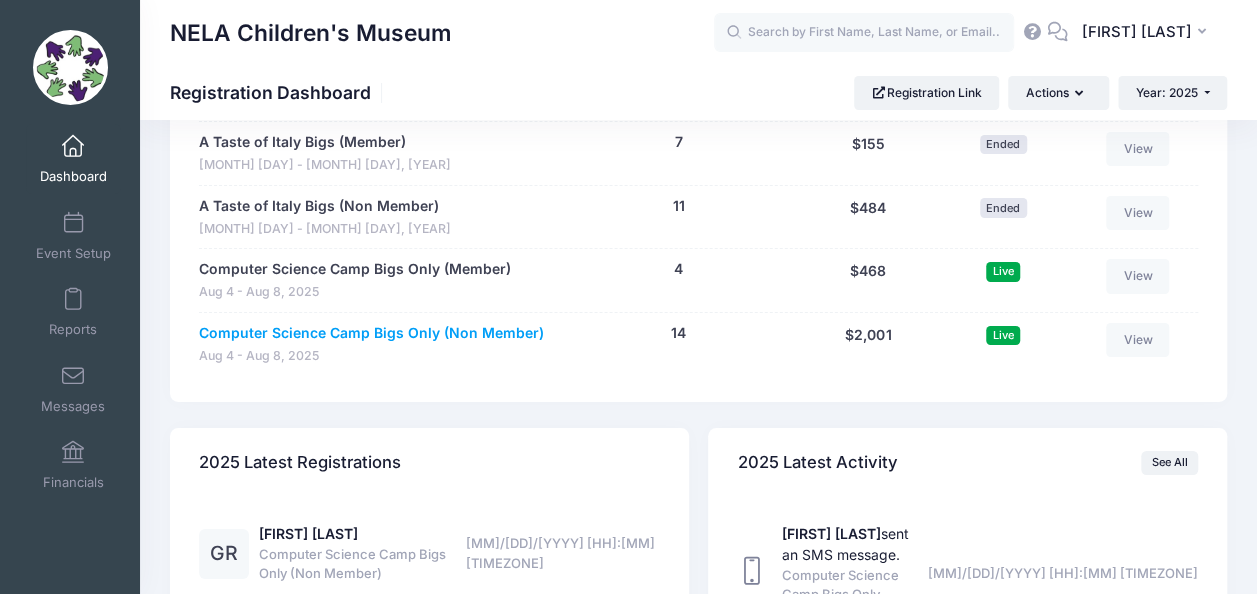 click on "Computer Science Camp Bigs Only (Non Member)" at bounding box center [371, 333] 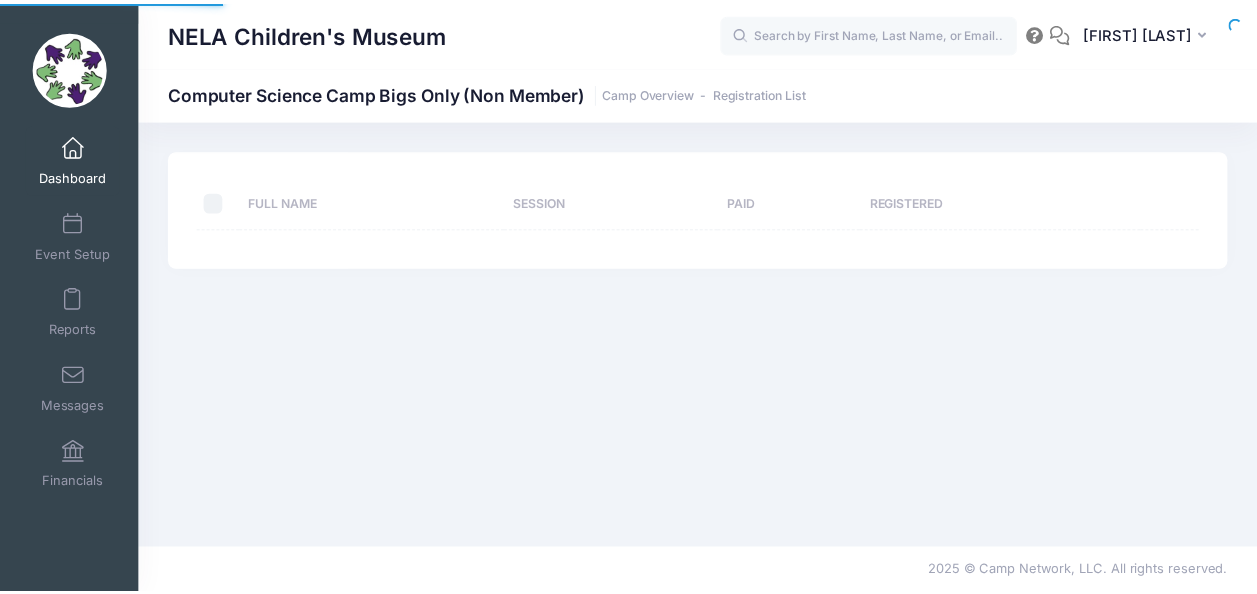 scroll, scrollTop: 0, scrollLeft: 0, axis: both 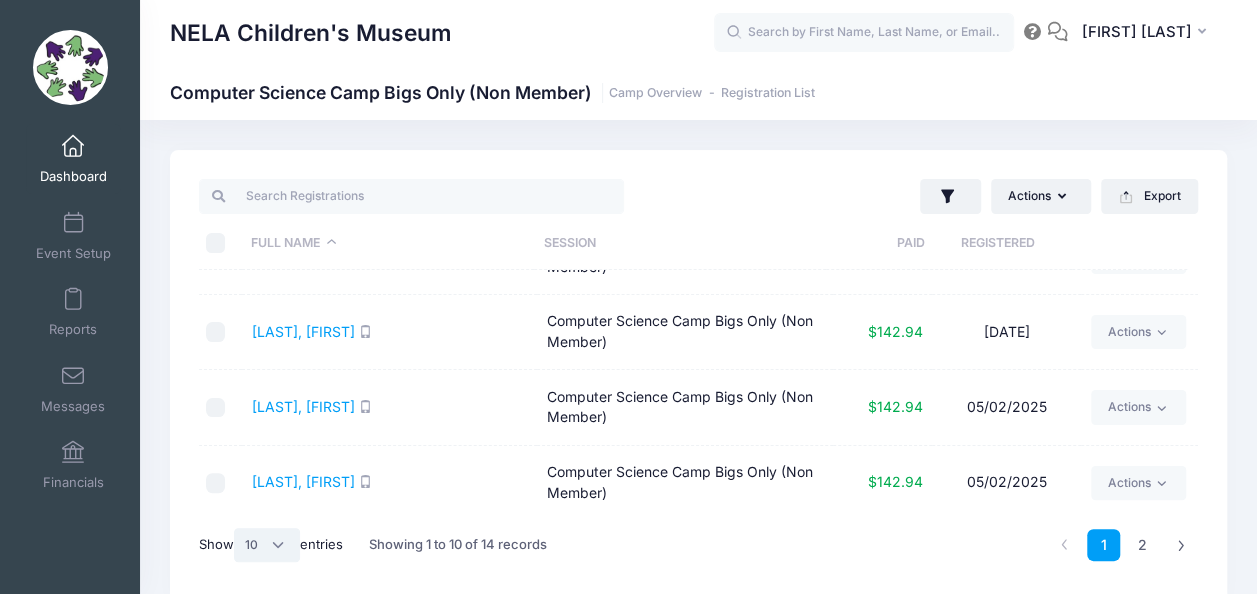 click on "All 10 25 50" at bounding box center [267, 545] 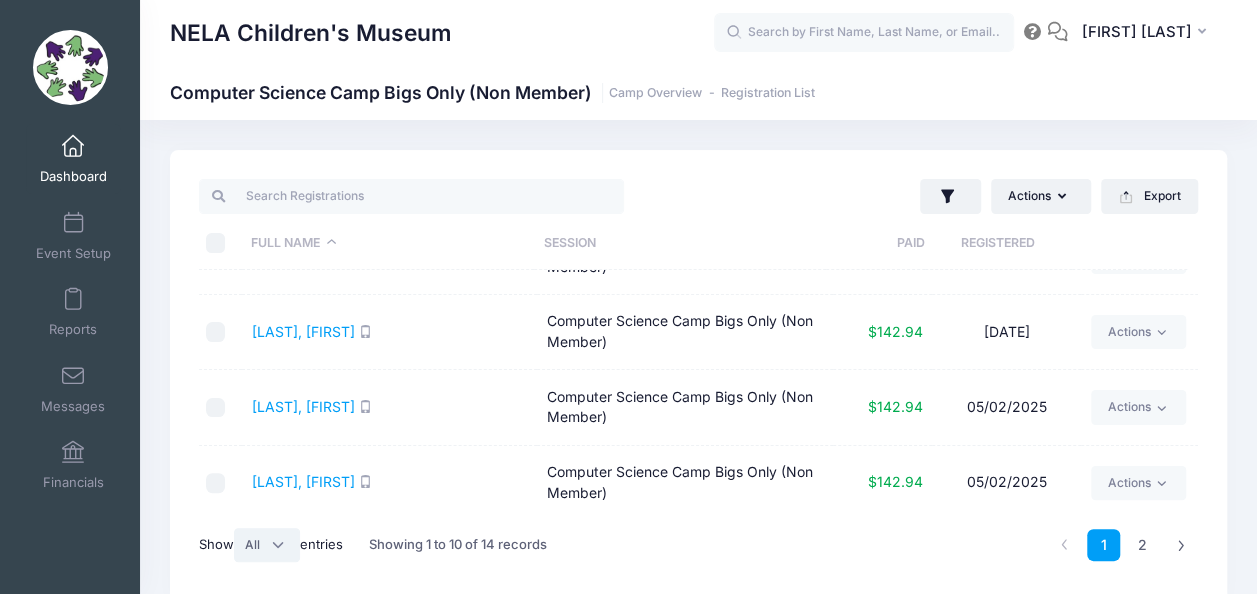 click on "All 10 25 50" at bounding box center (267, 545) 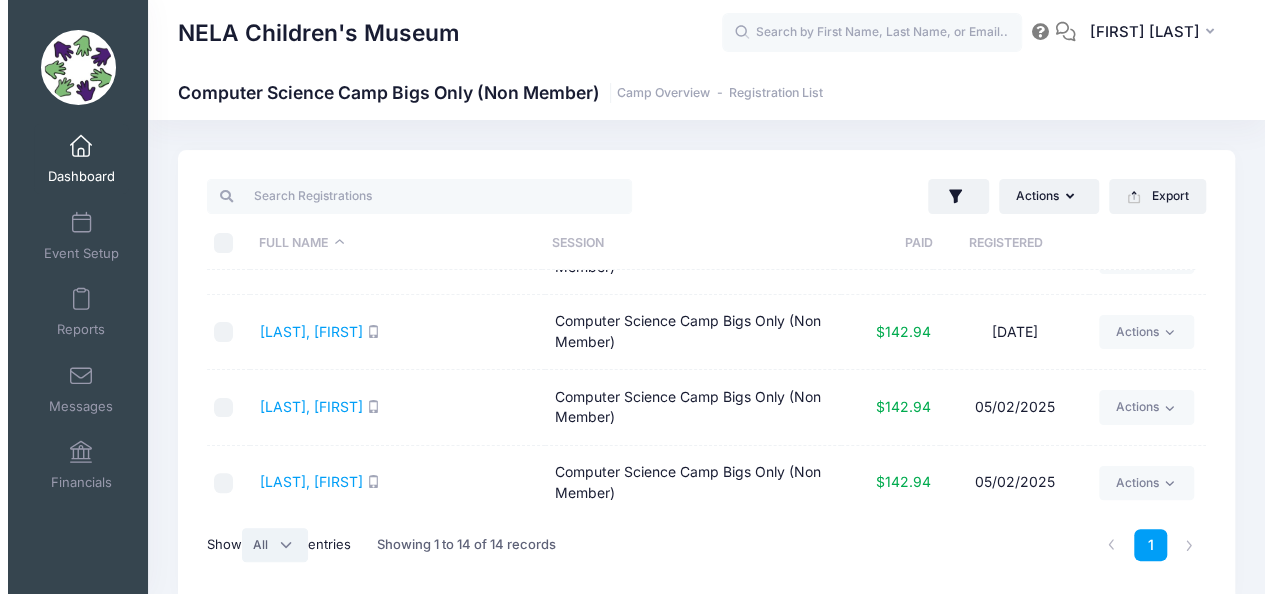 scroll, scrollTop: 0, scrollLeft: 0, axis: both 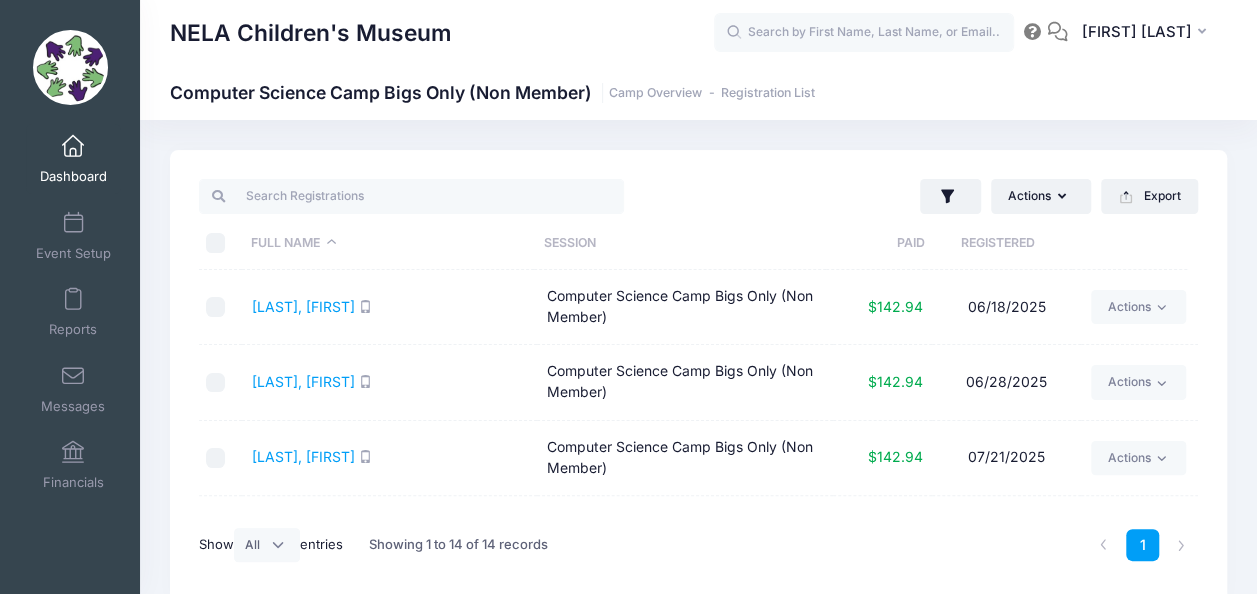 click at bounding box center [216, 243] 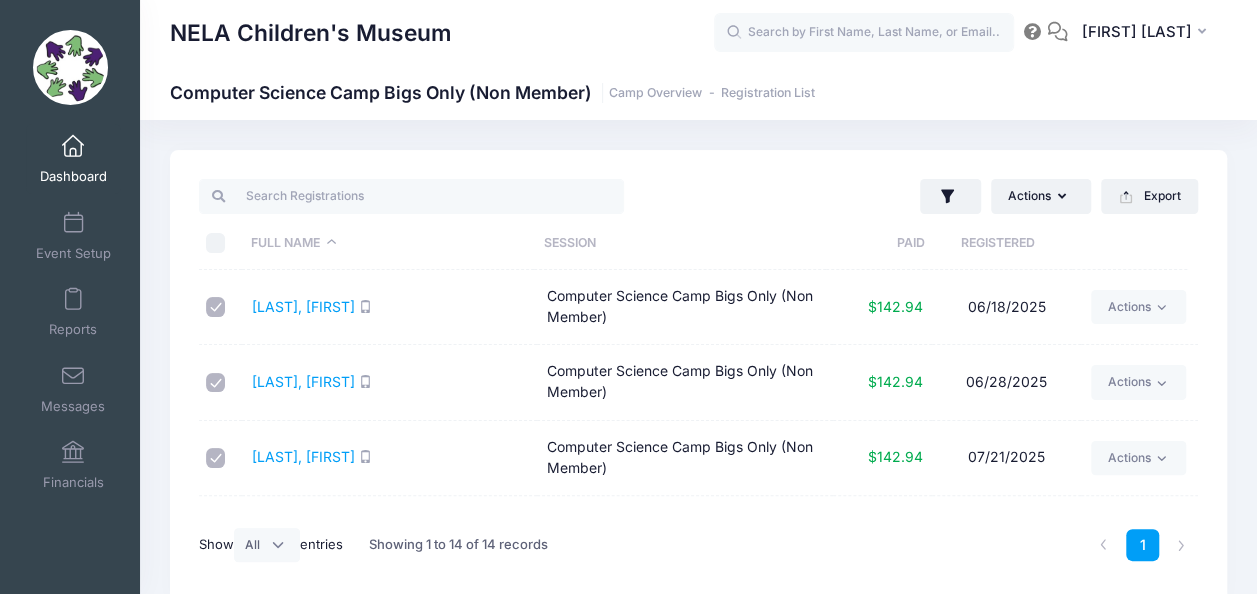 checkbox on "true" 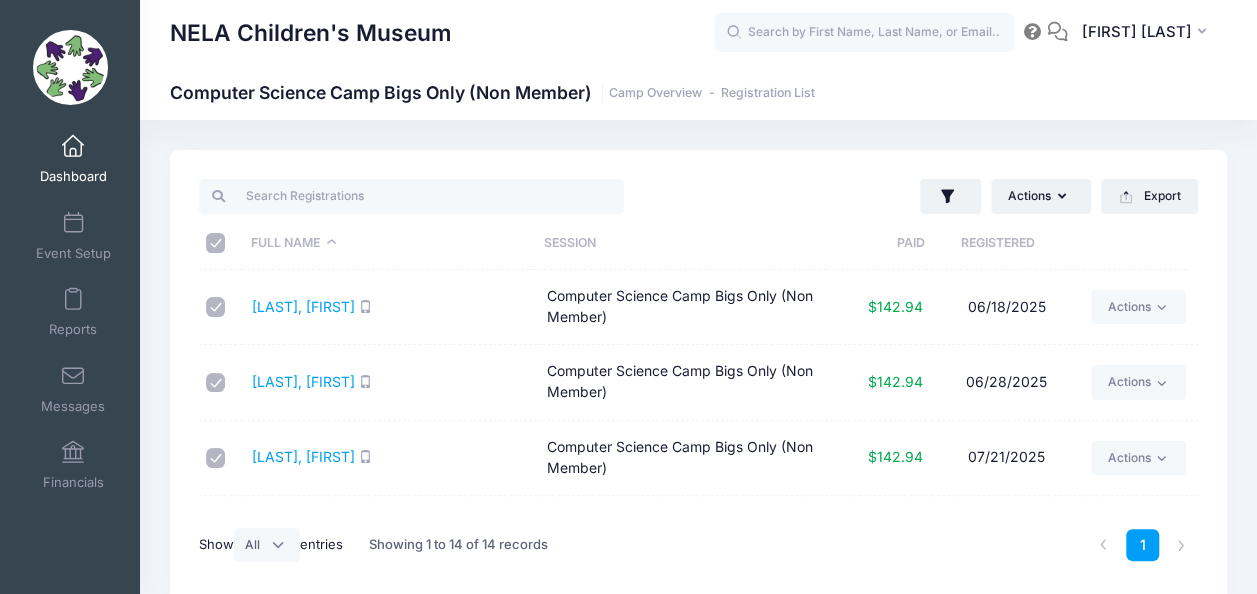 checkbox on "true" 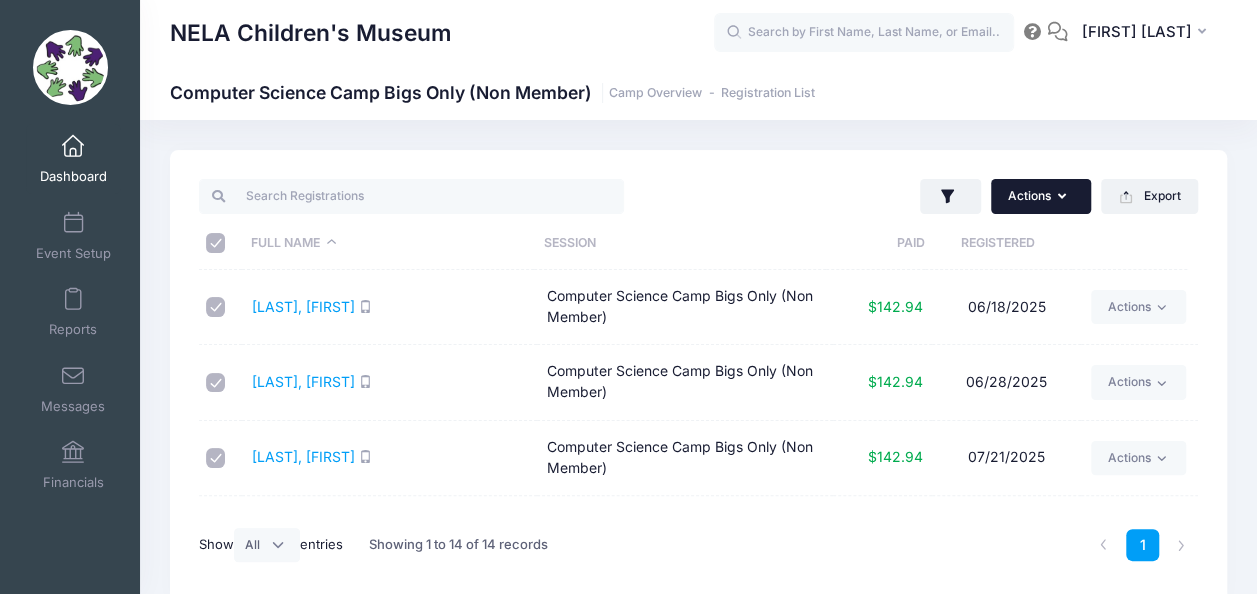click on "Actions" at bounding box center [1041, 196] 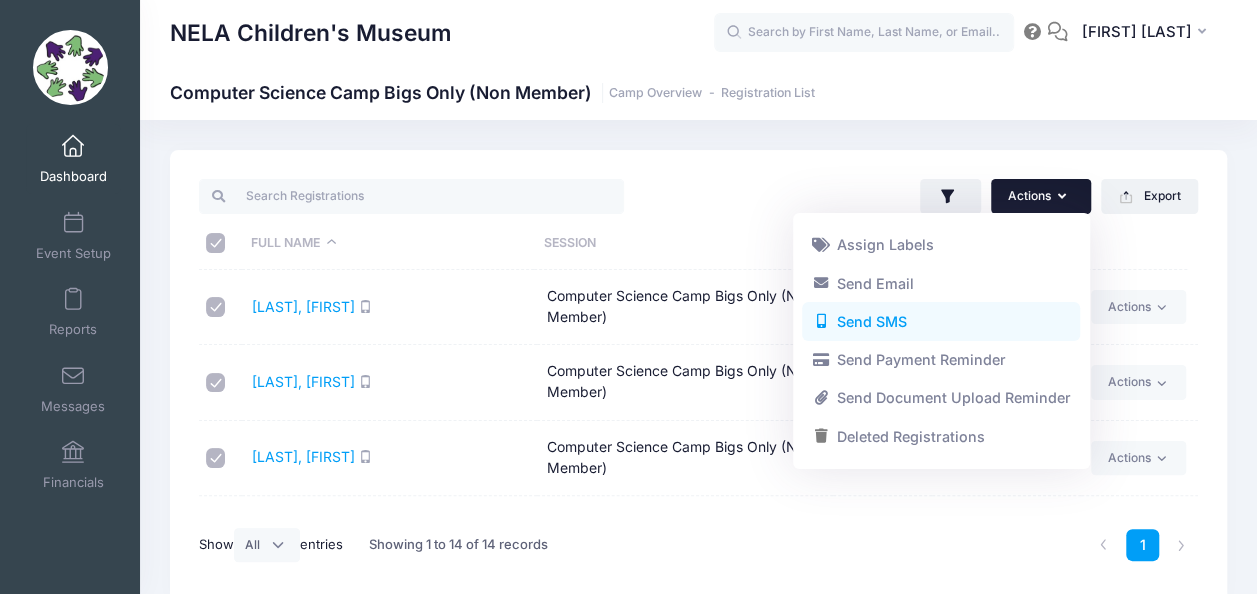 click on "Send SMS" at bounding box center (941, 322) 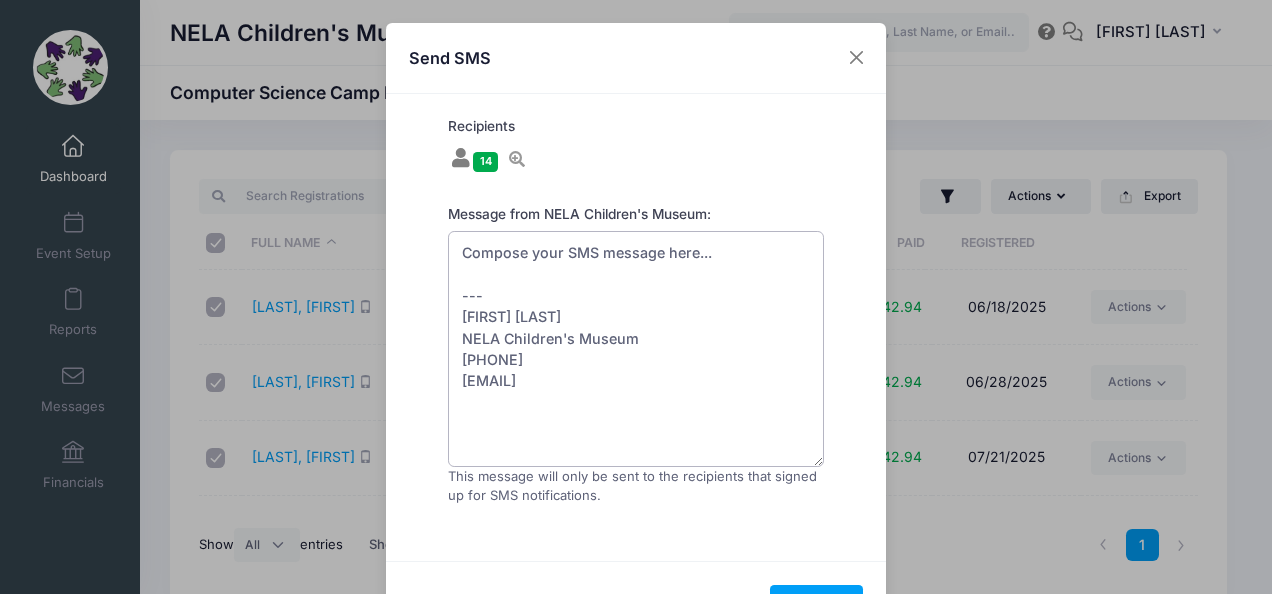 drag, startPoint x: 639, startPoint y: 384, endPoint x: 446, endPoint y: 236, distance: 243.2139 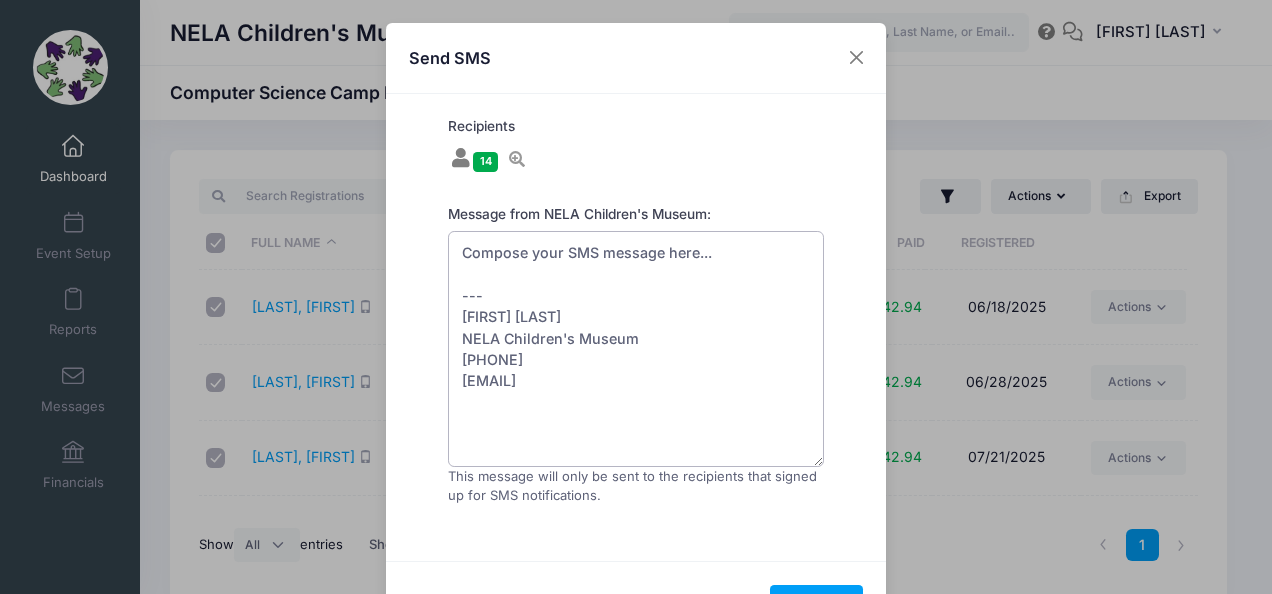 click on "Compose your SMS message here...
---
[FIRST] [LAST]
[ORGANIZATION]
[PHONE]
[EMAIL]" at bounding box center (636, 349) 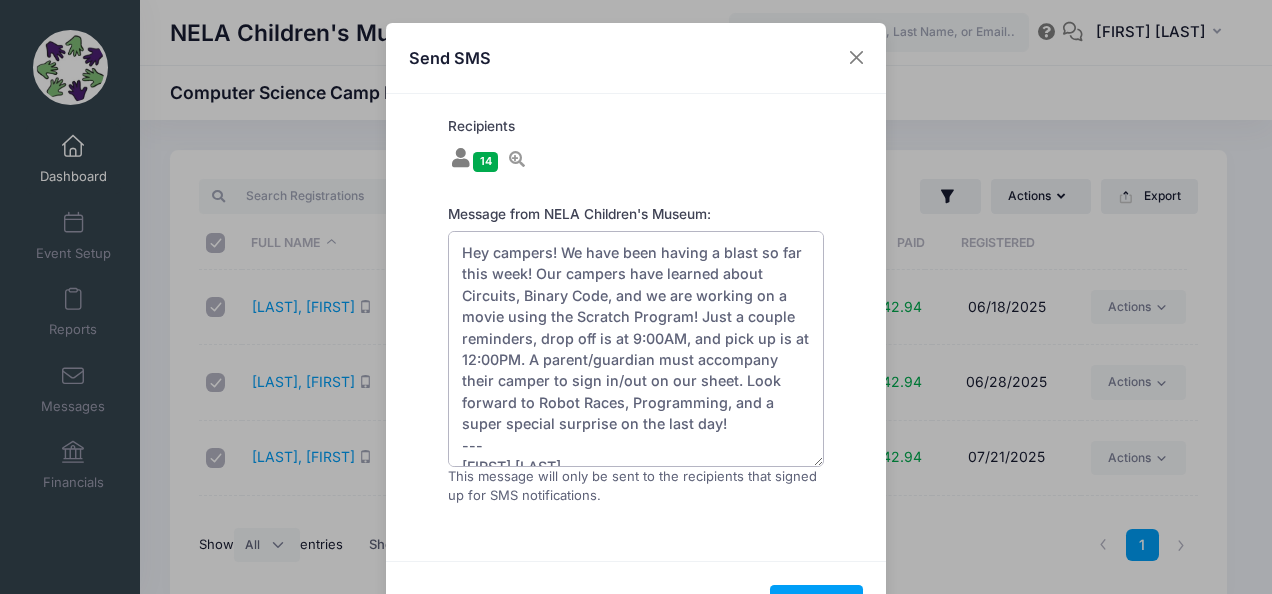 scroll, scrollTop: 86, scrollLeft: 0, axis: vertical 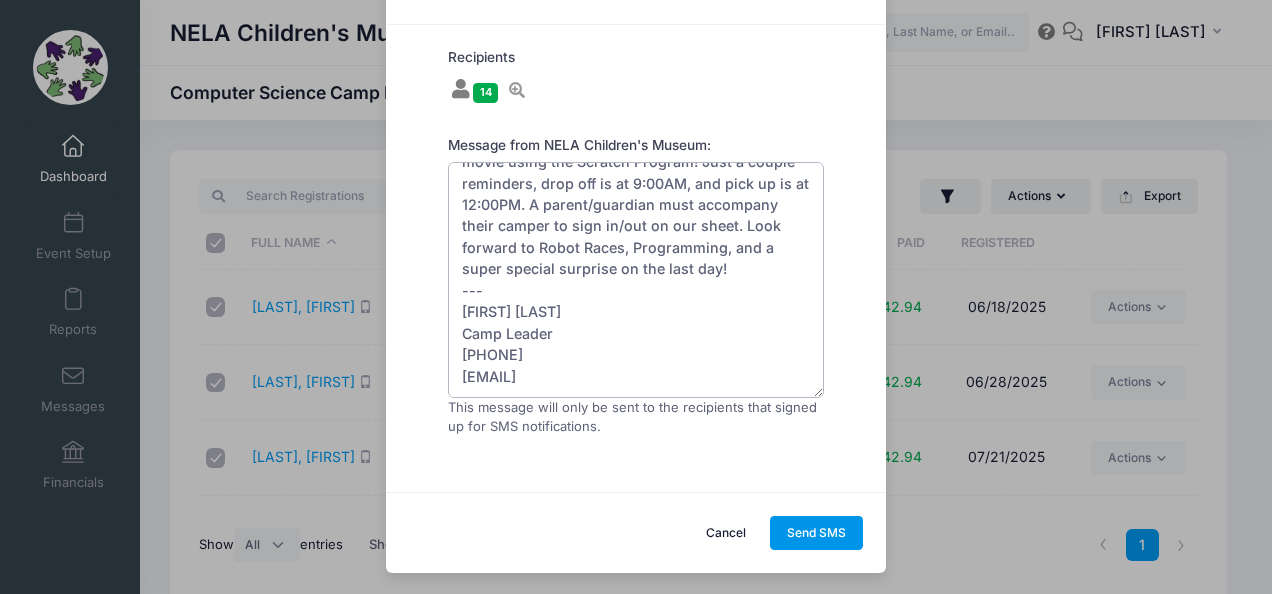 type on "Hey campers! We have been having a blast so far this week! Our campers have learned about Circuits, Binary Code, and we are working on a movie using the Scratch Program! Just a couple reminders, drop off is at 9:00AM, and pick up is at 12:00PM. A parent/guardian must accompany their camper to sign in/out on our sheet. Look forward to Robot Races, Programming, and a super special surprise on the last day!
---
[FIRST] [LAST]
[ORGANIZATION]
([PHONE])
[EMAIL]" 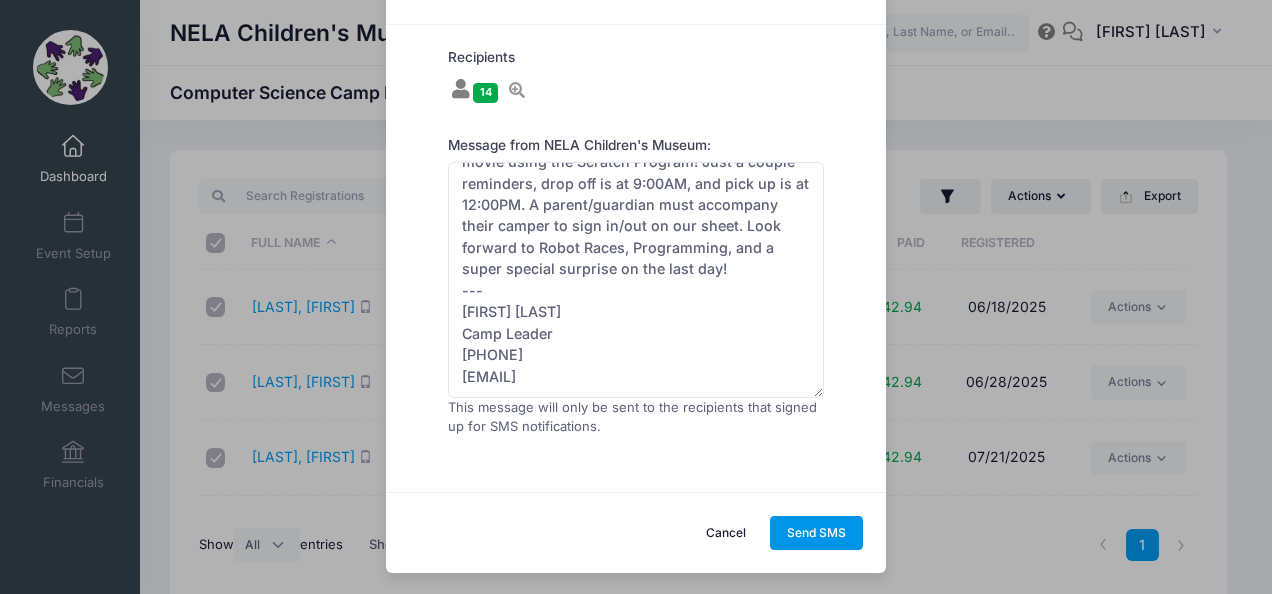 click on "Send SMS" at bounding box center [817, 533] 